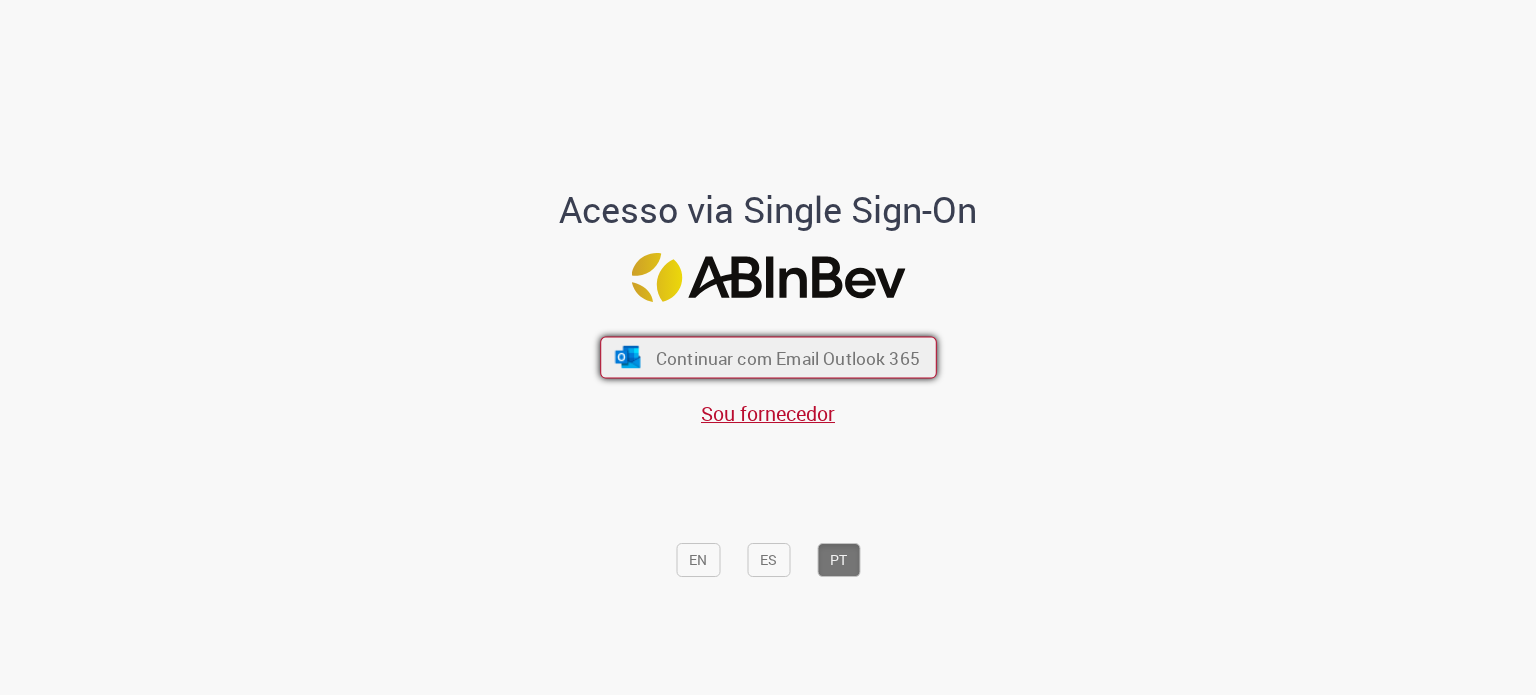 scroll, scrollTop: 0, scrollLeft: 0, axis: both 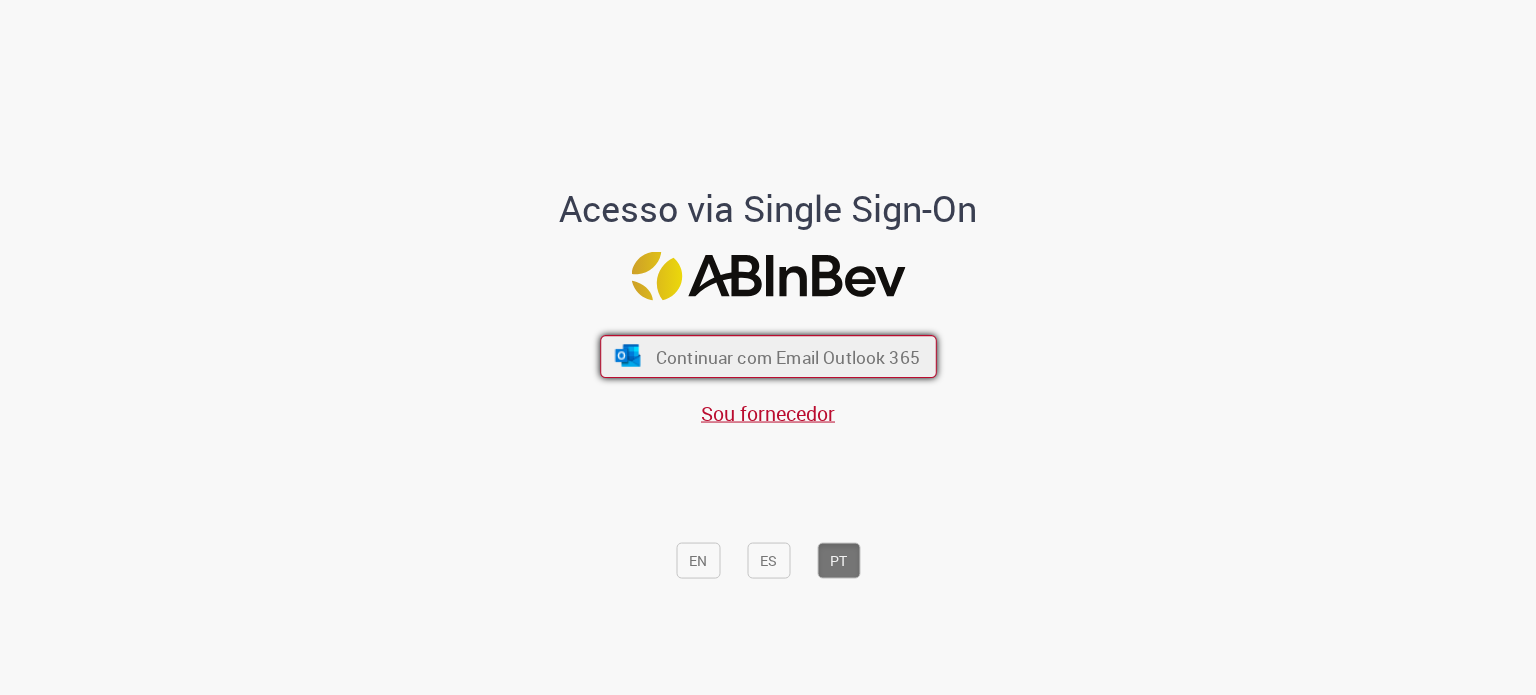click on "Continuar com Email Outlook 365" at bounding box center [768, 356] 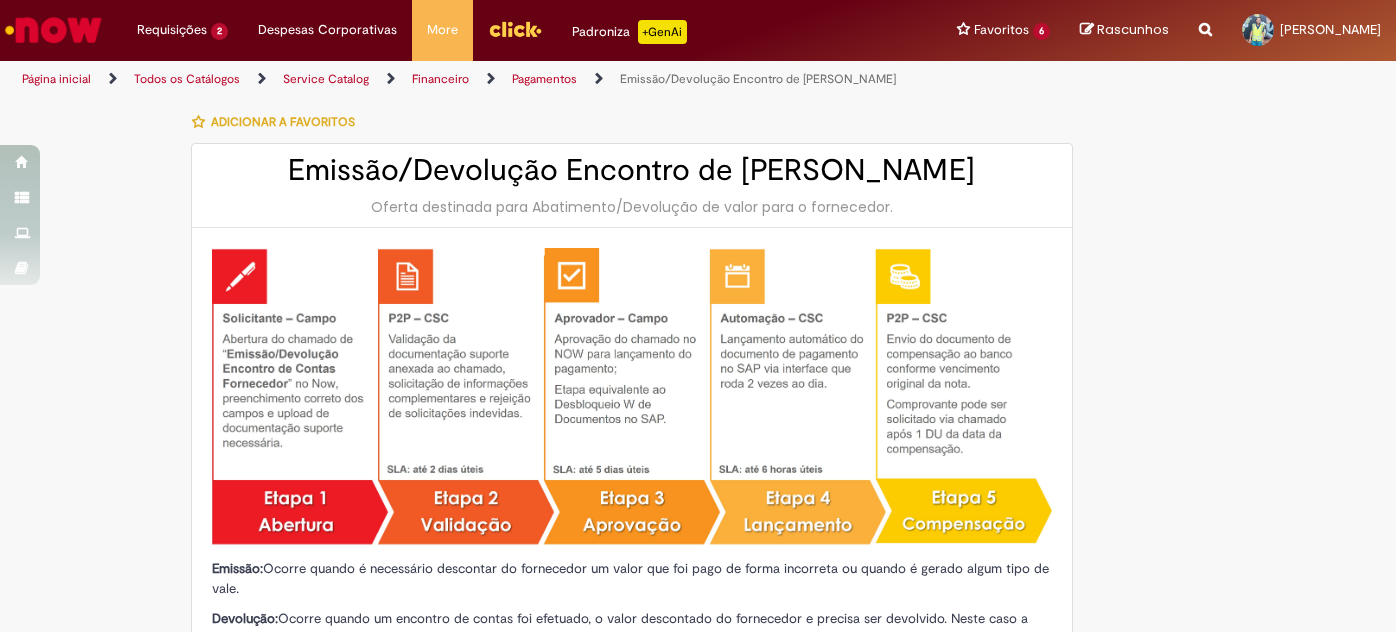 type on "**********" 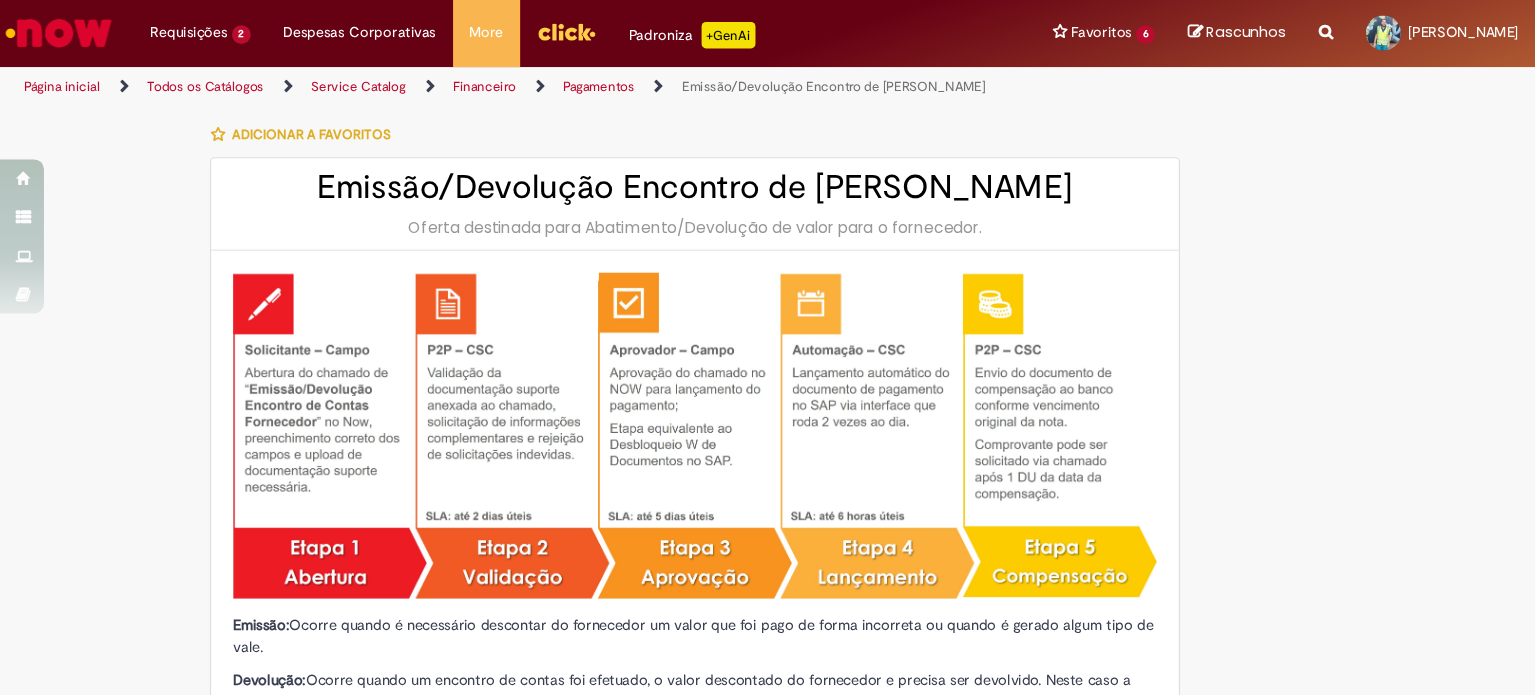 scroll, scrollTop: 0, scrollLeft: 0, axis: both 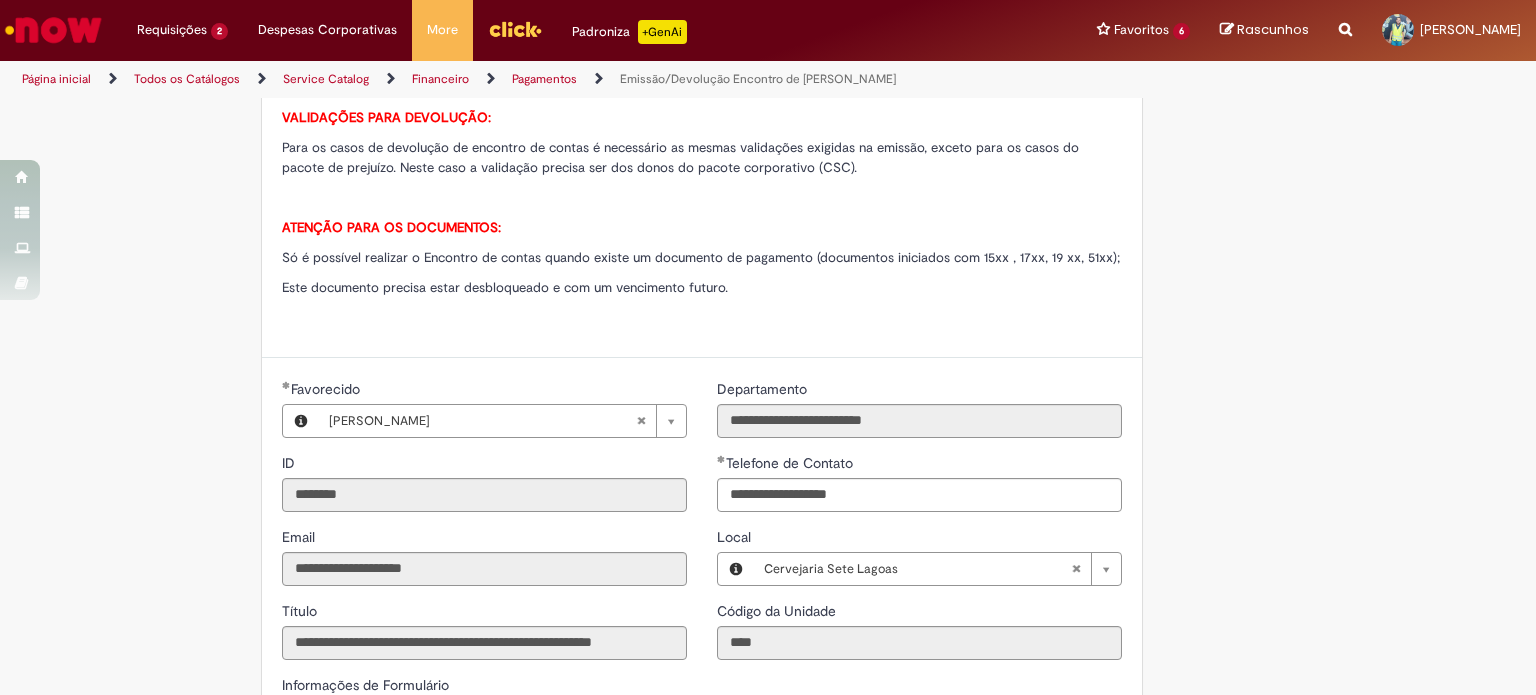 click on "Adicionar a Favoritos
Emissão/Devolução Encontro de Contas Fornecedor
Oferta destinada para Abatimento/Devolução de valor para o fornecedor.
Emissão:  Ocorre quando é necessário descontar do fornecedor um valor que foi pago de forma incorreta ou quando é gerado algum tipo de vale.
Devolução:  Ocorre quando um encontro de contas foi efetuado, o valor descontado do fornecedor e precisa ser devolvido. Neste caso a devolução é uma reversão do Encontro de contas.
ANEXOS OBRIGATÓRIOS:
Validações quando o fornecedor está de acordo com o desconto:
- Nota de débito (ND) carimbada e assinada pelo fornecedor ou
- E-mail do fornecedor validando o desconto (no e-mail deve conter o valor exato a ser descontado)
Validações quando o fornecedor não está de acordo com o desconto:
- Para mundo vendas OK do GRF, GRO ou GDO
- Para mundo supply OK do GRPP ou GRL" at bounding box center (768, 284) 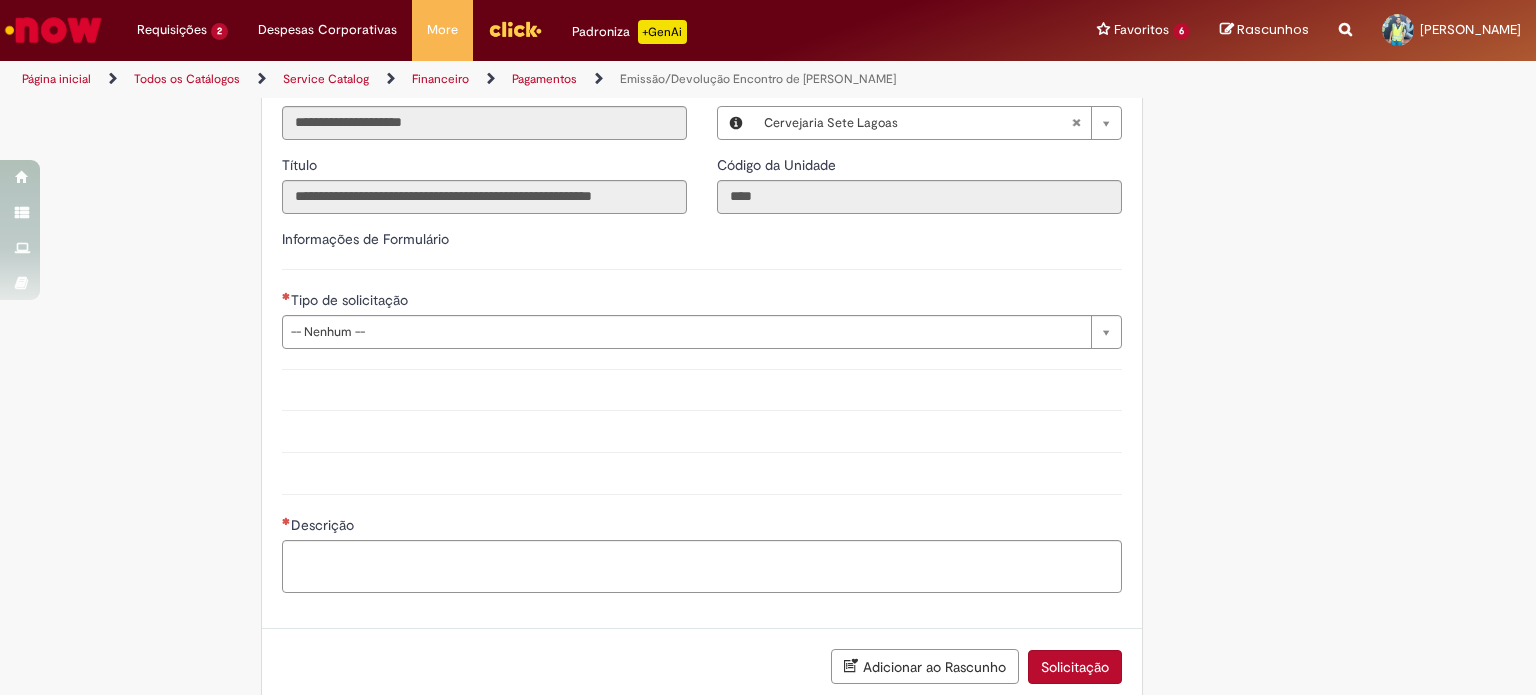 scroll, scrollTop: 1265, scrollLeft: 0, axis: vertical 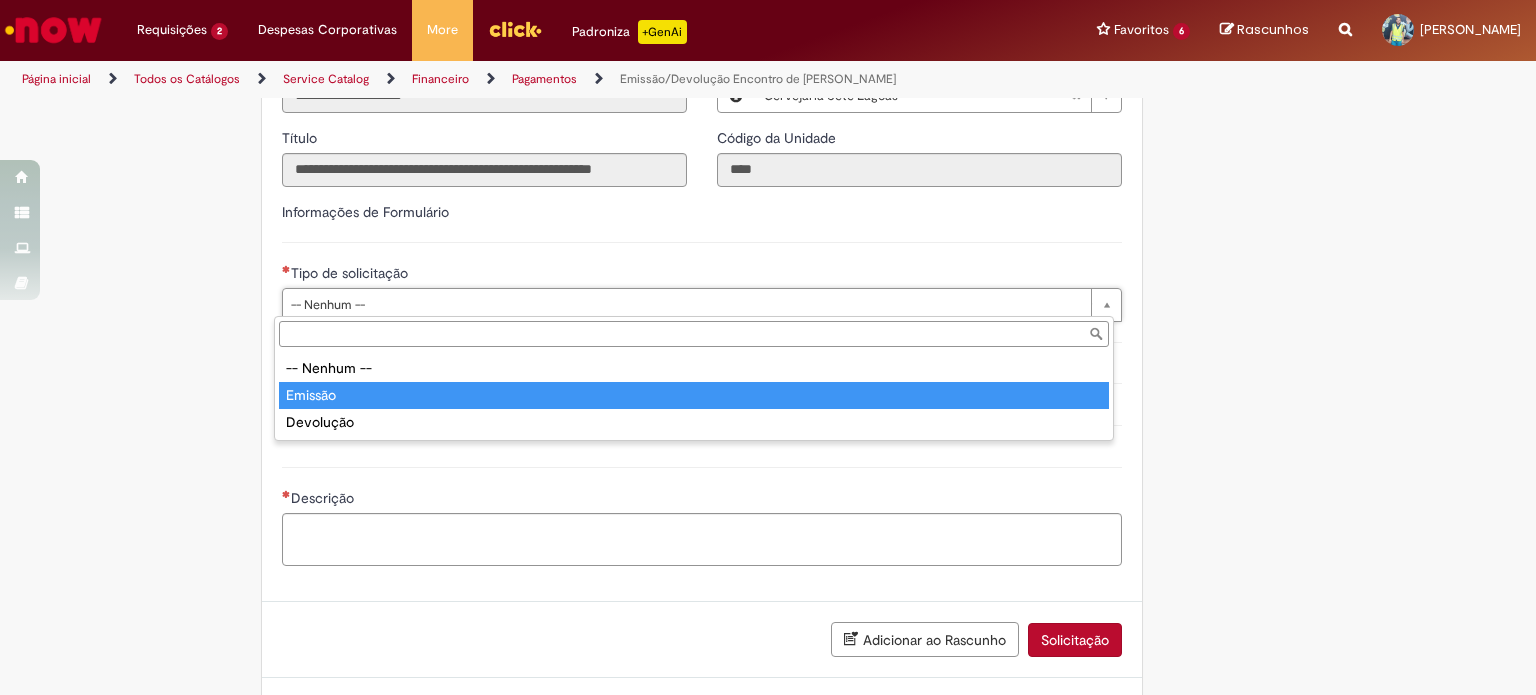 type on "*******" 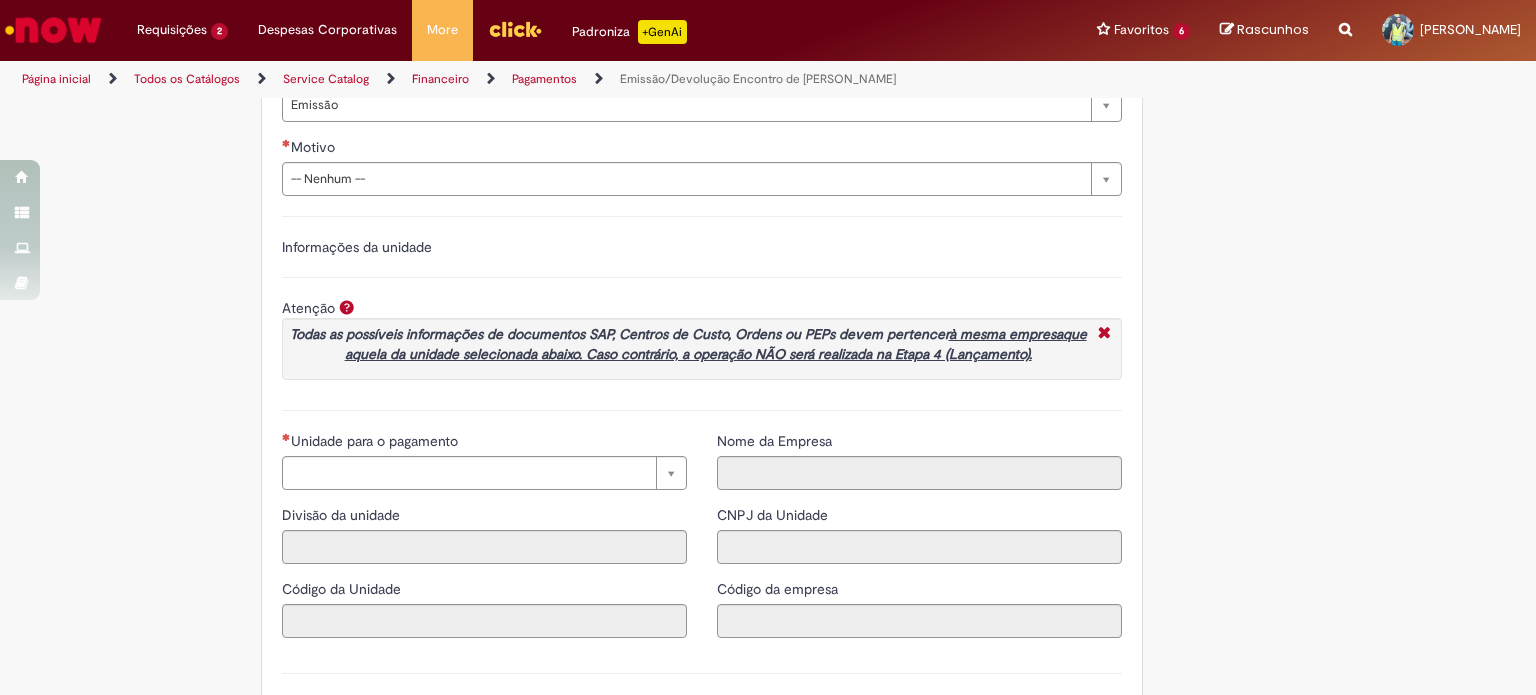 scroll, scrollTop: 1562, scrollLeft: 0, axis: vertical 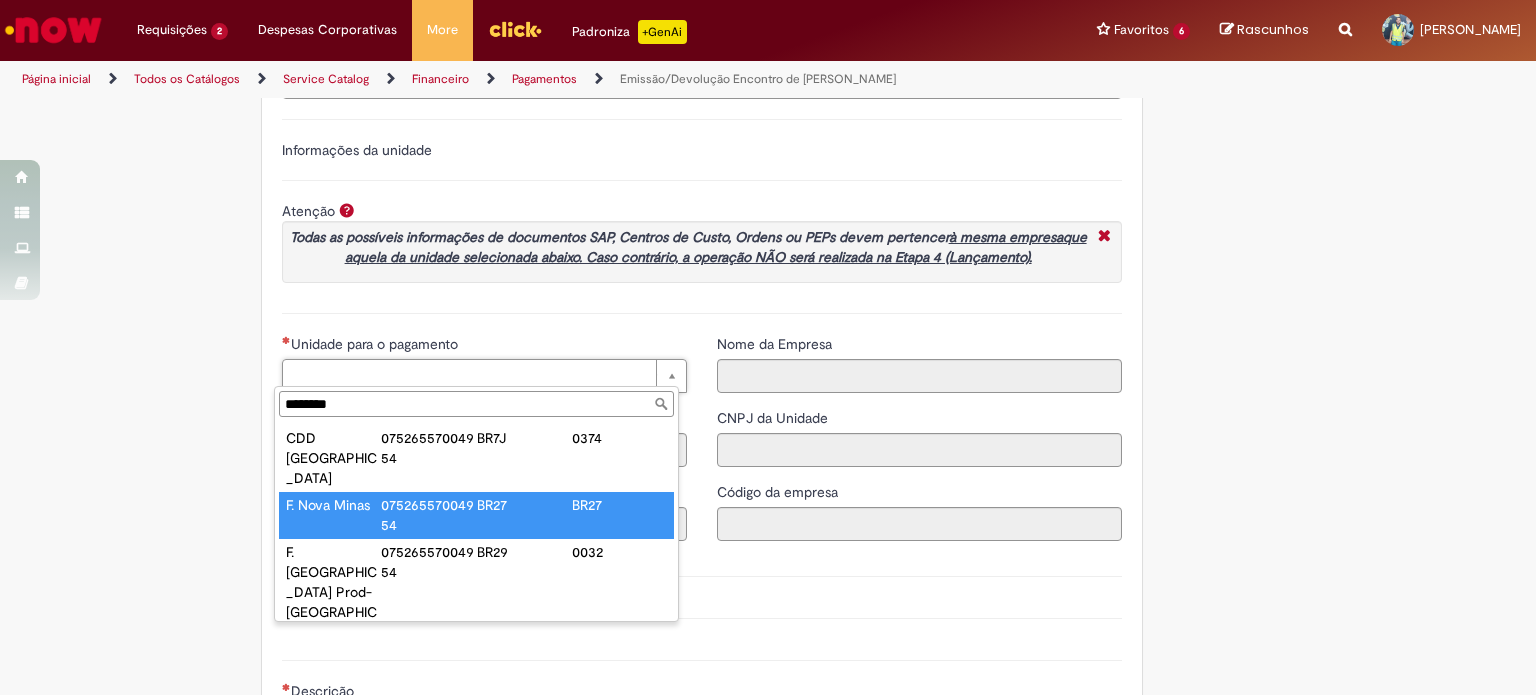 type on "********" 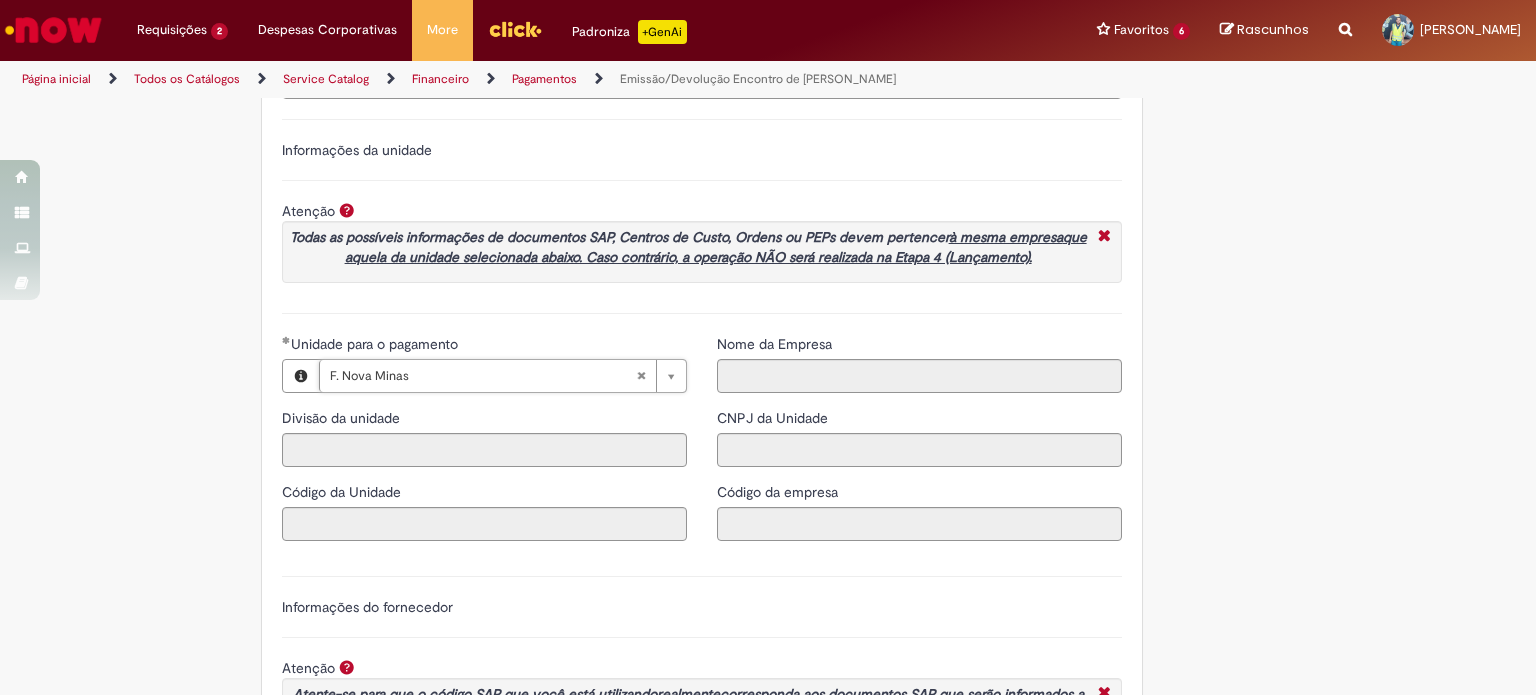type on "****" 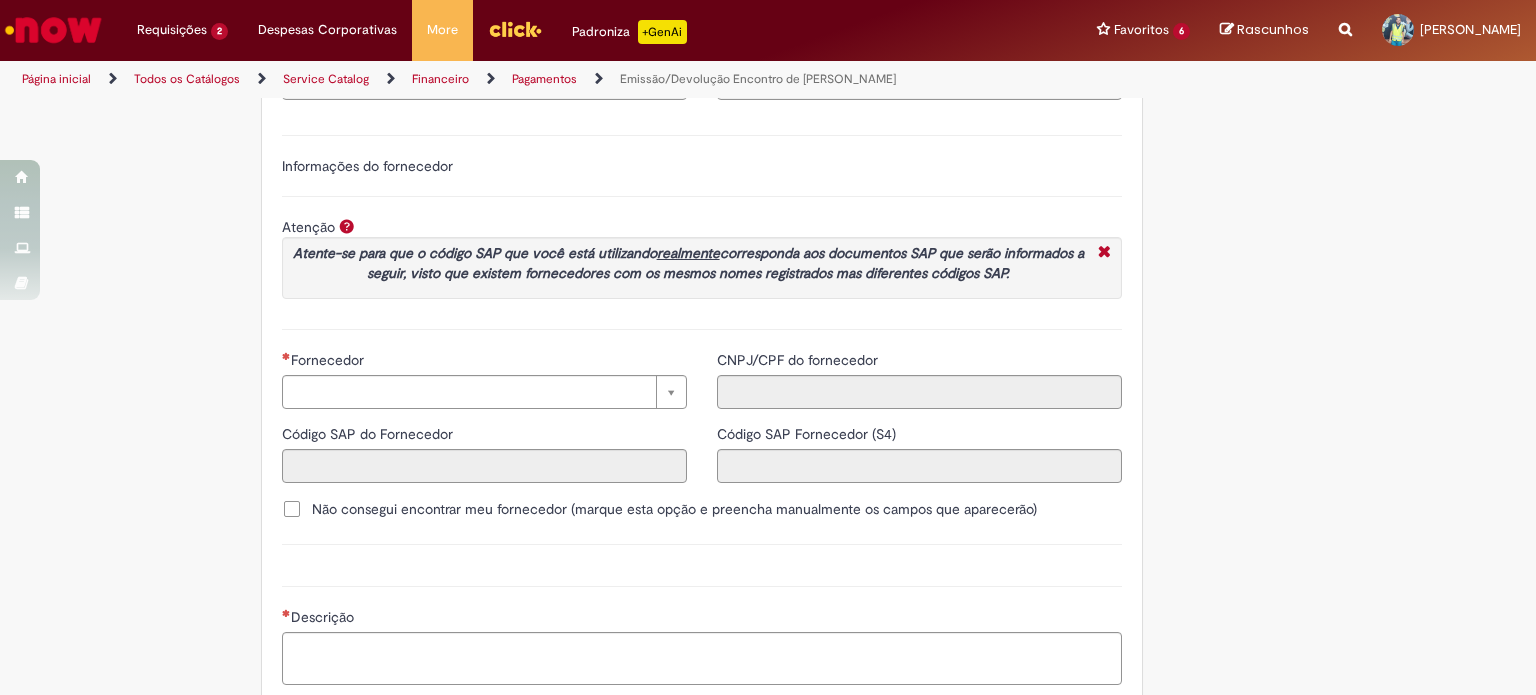 scroll, scrollTop: 2116, scrollLeft: 0, axis: vertical 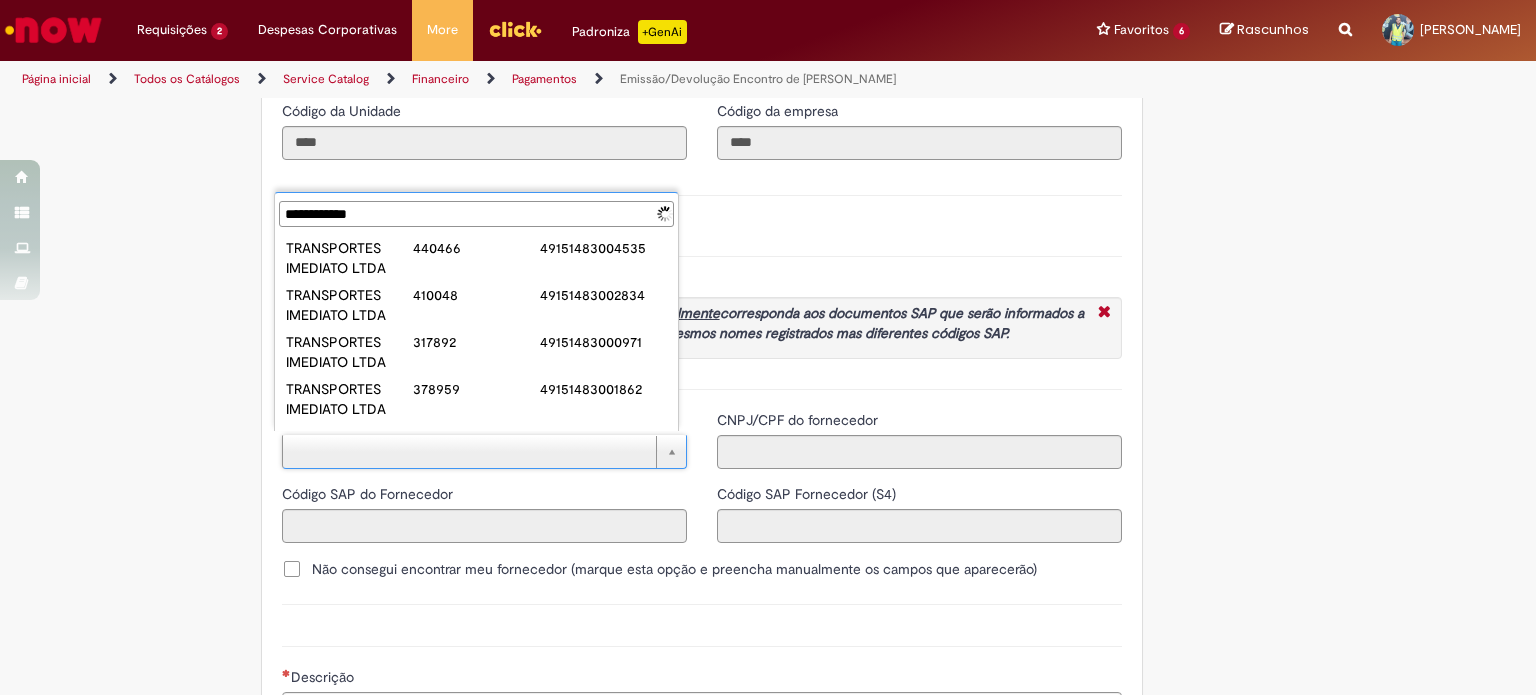 type on "**********" 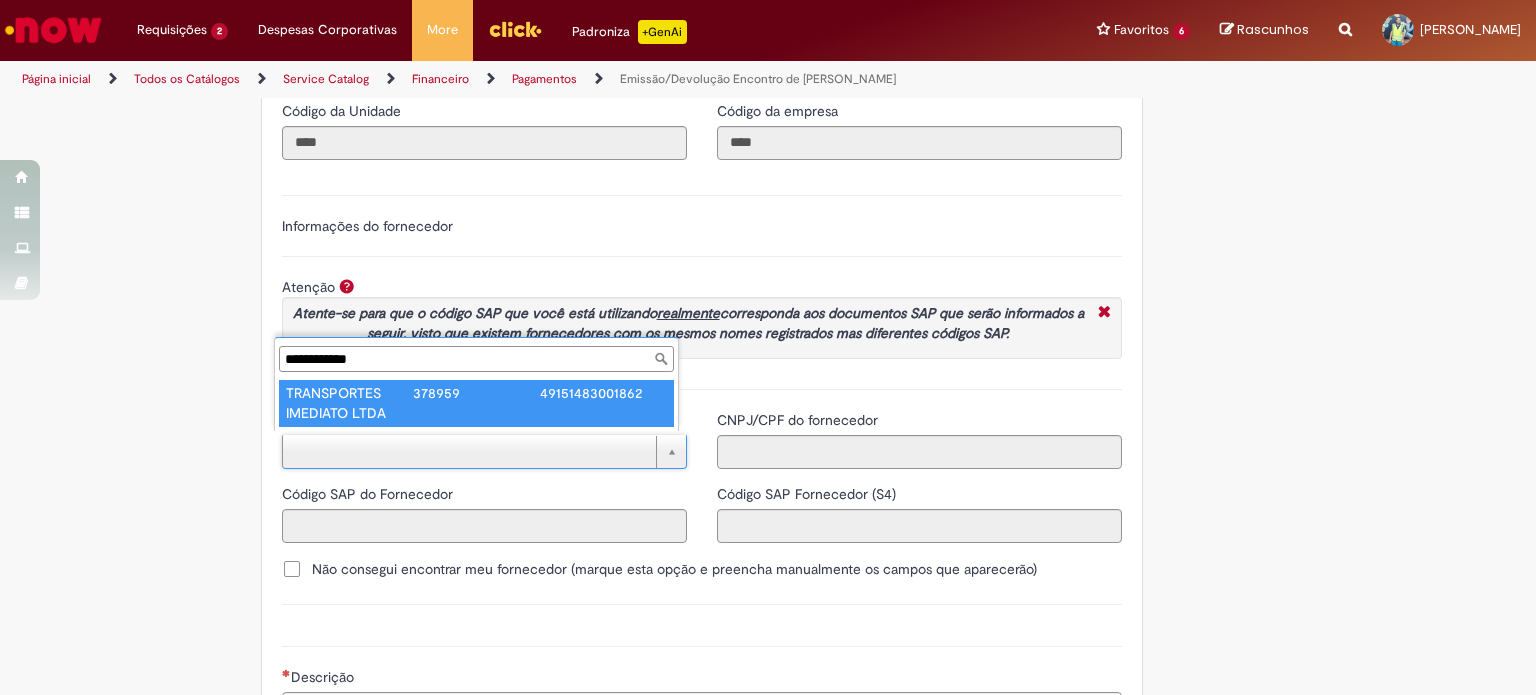 type on "**********" 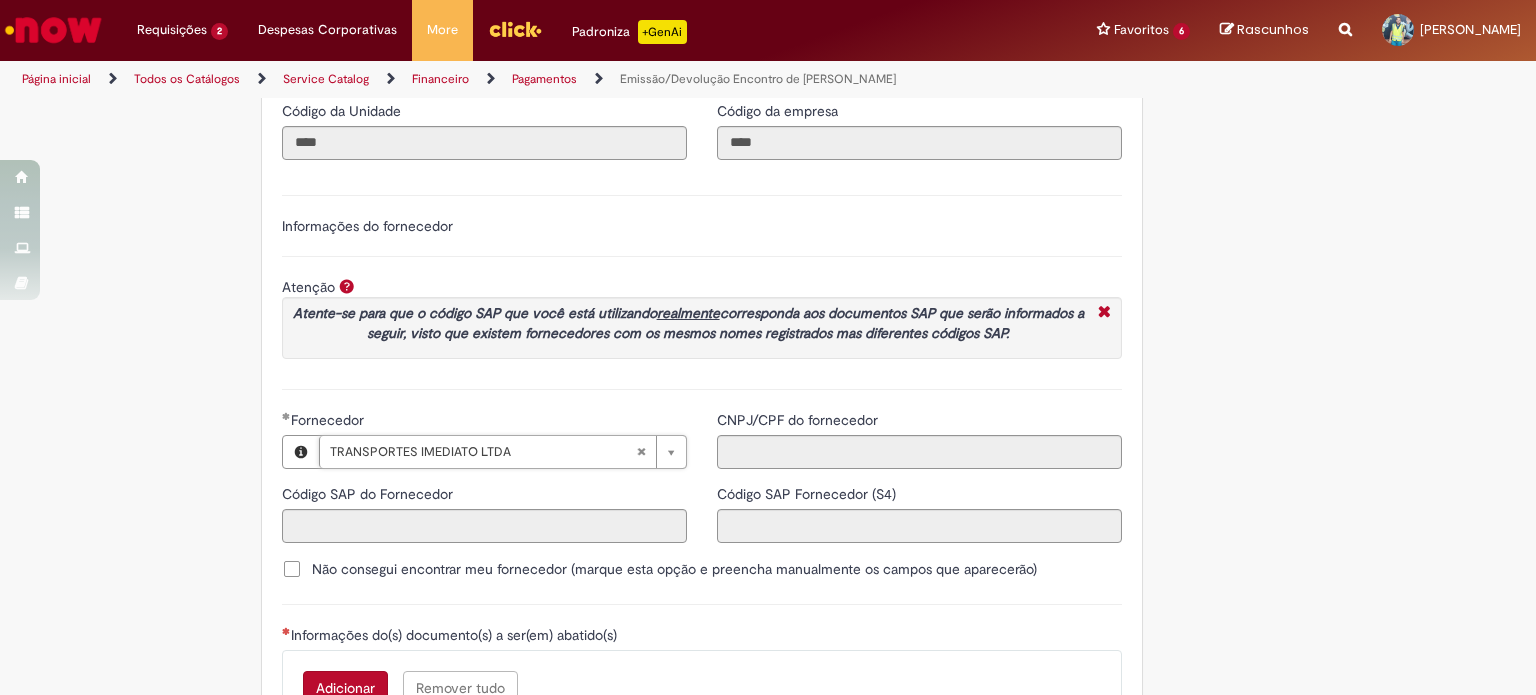 type on "******" 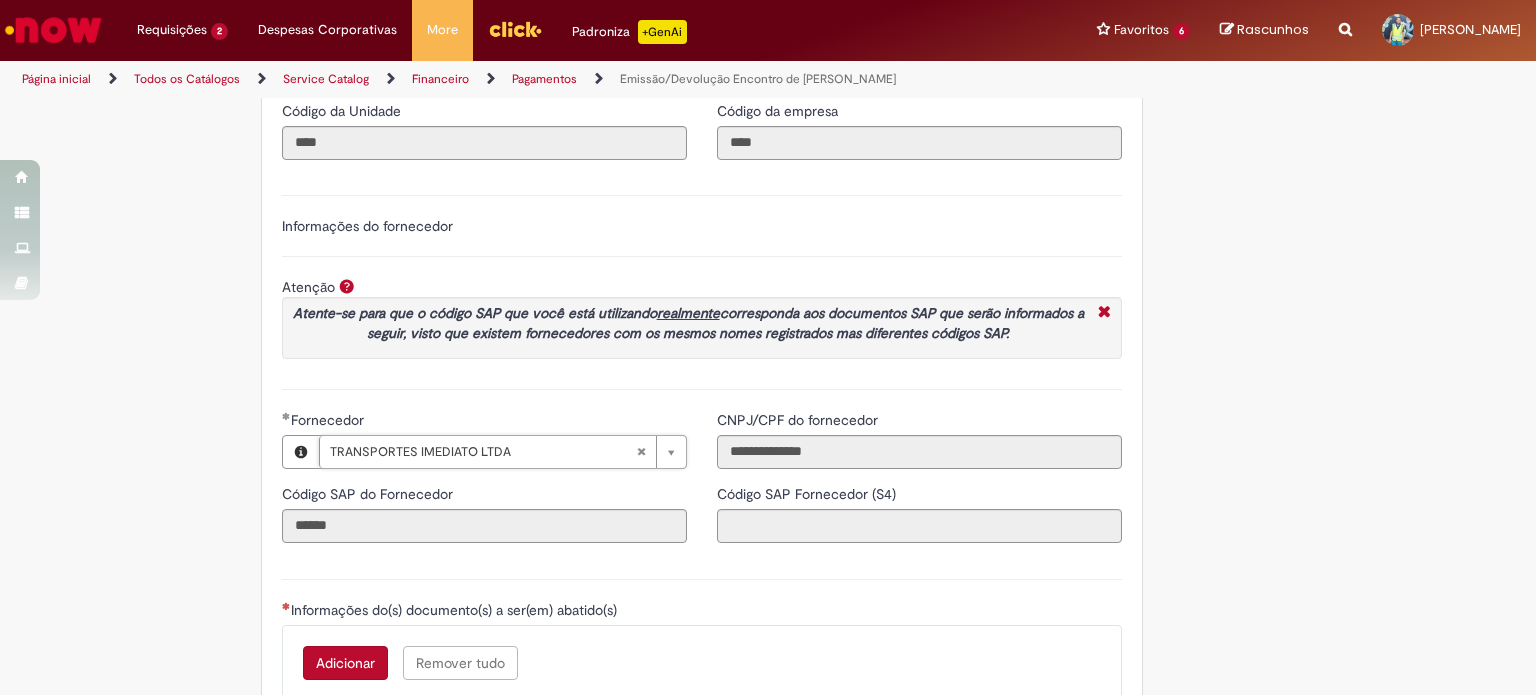 type on "**********" 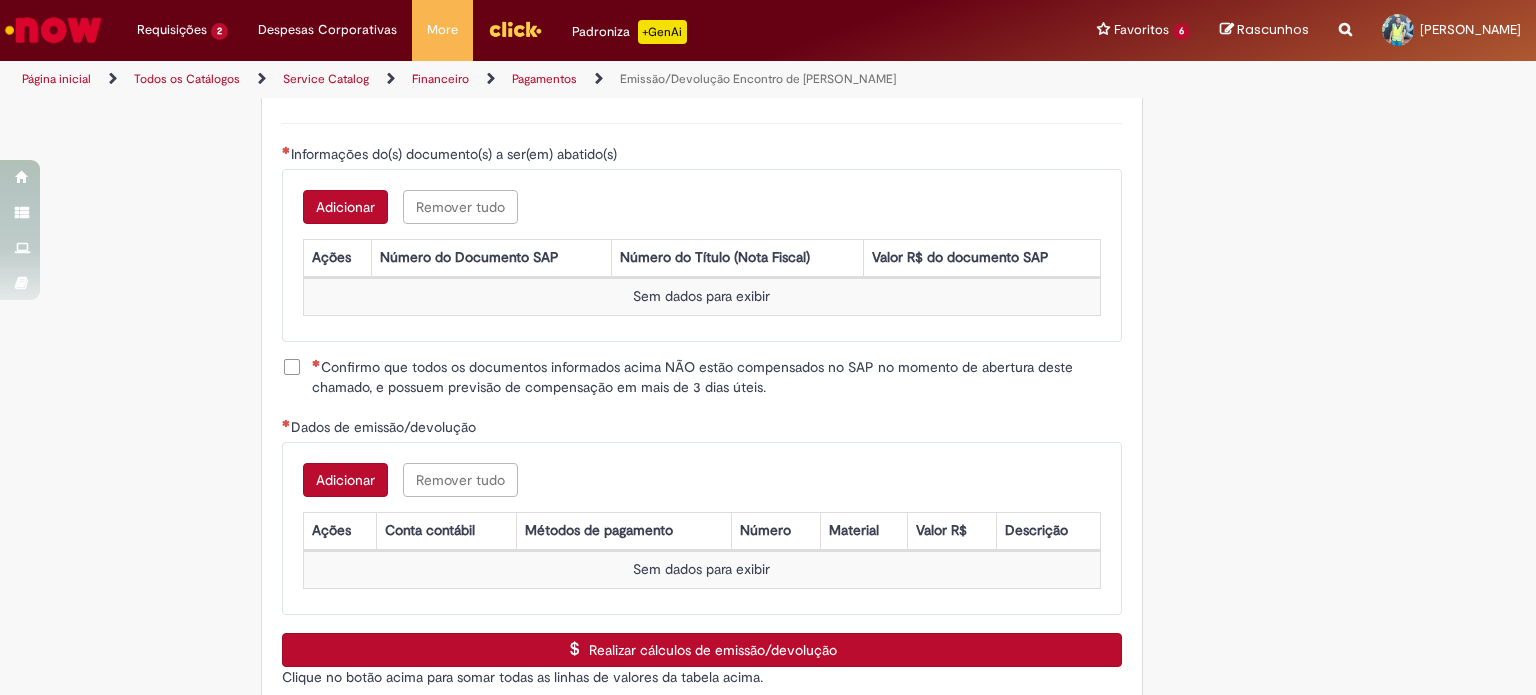 scroll, scrollTop: 2588, scrollLeft: 0, axis: vertical 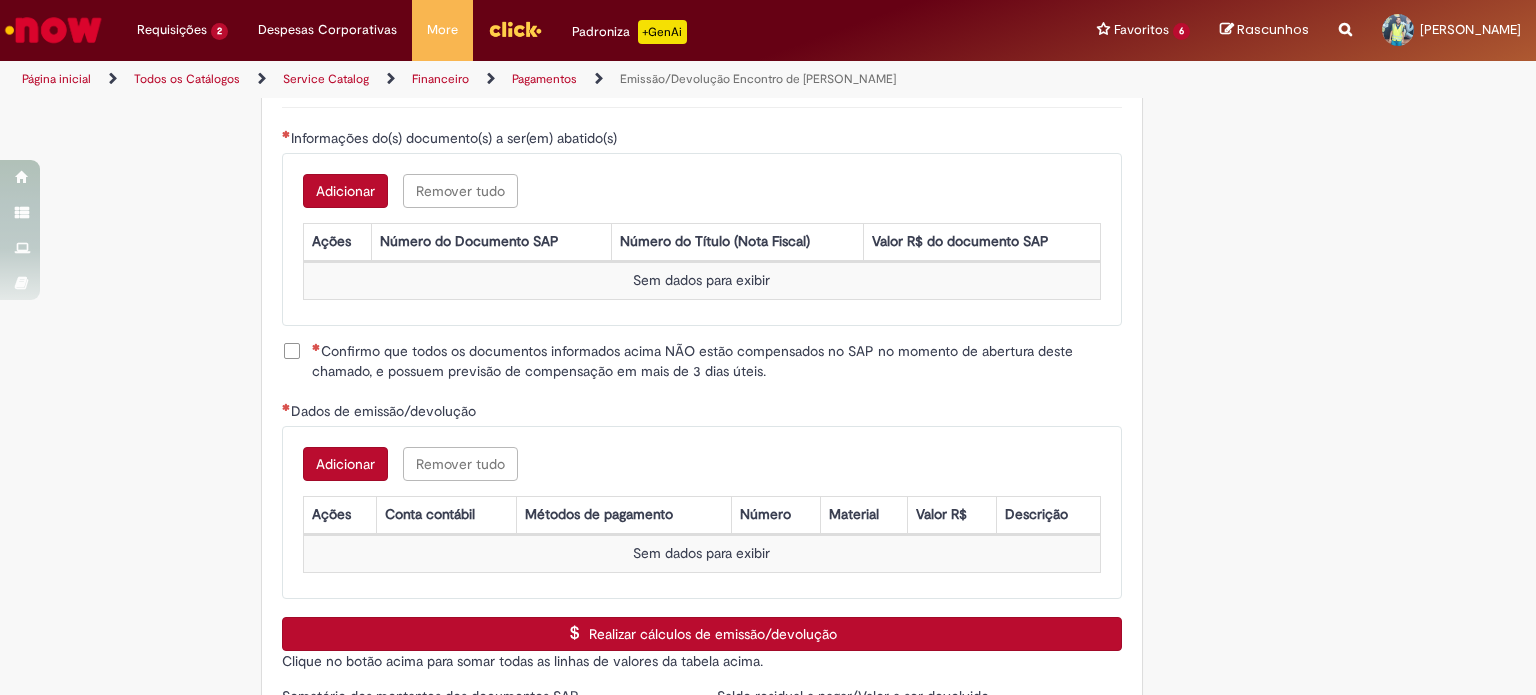 click on "Adicionar" at bounding box center [345, 191] 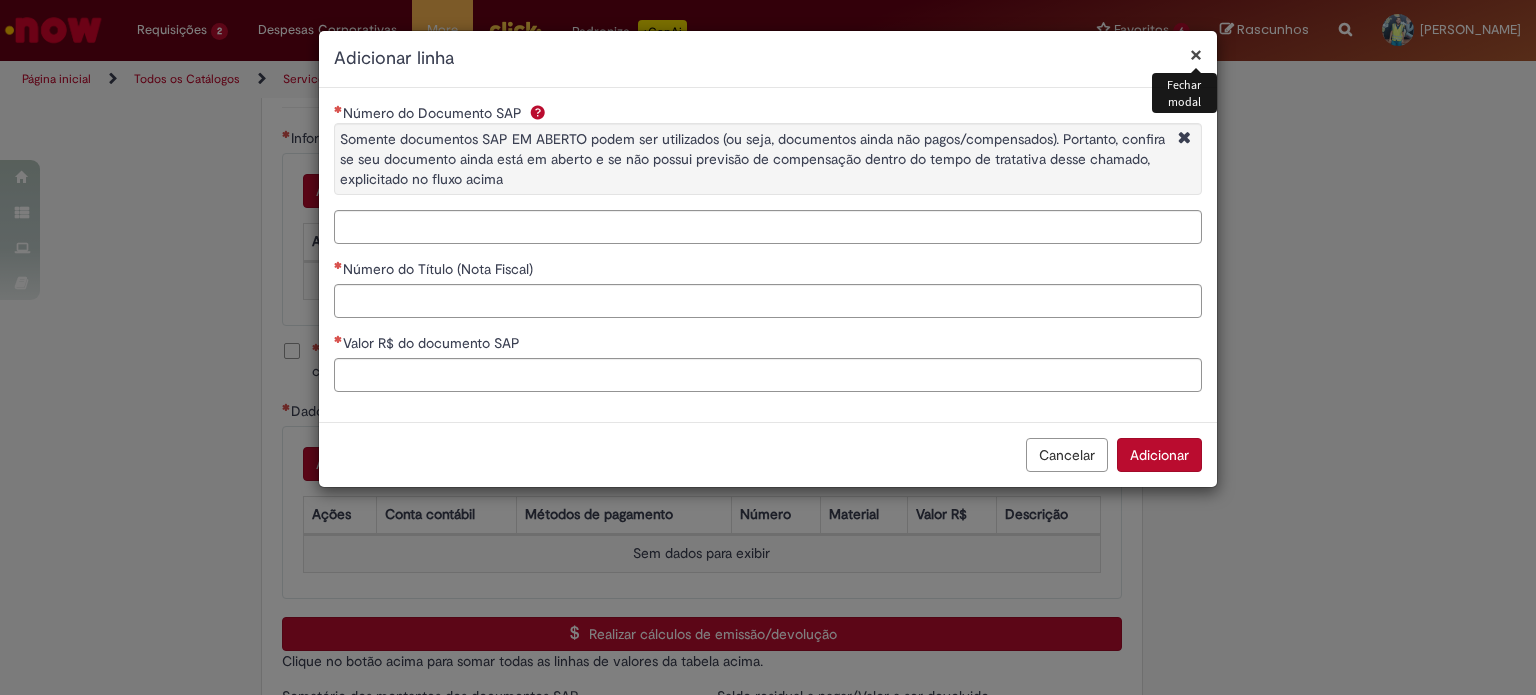 type 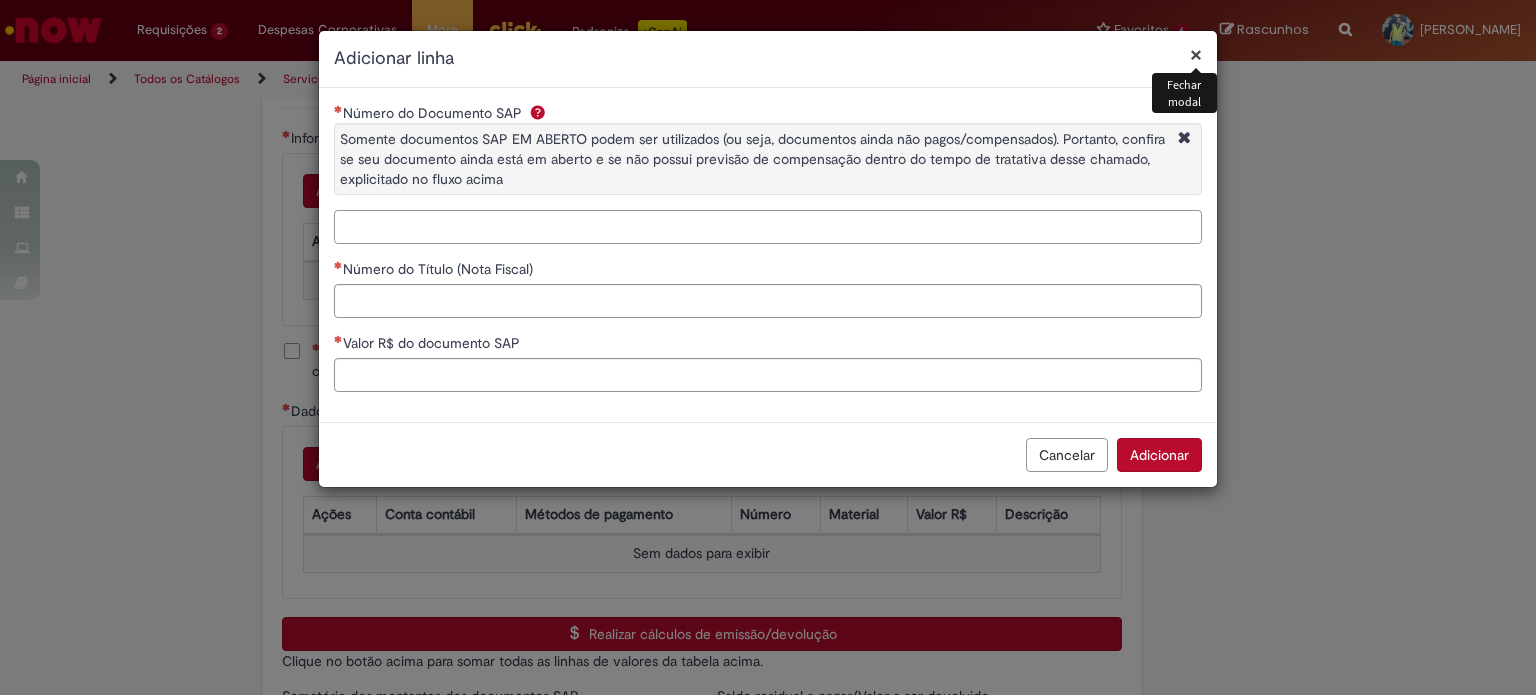 paste on "**********" 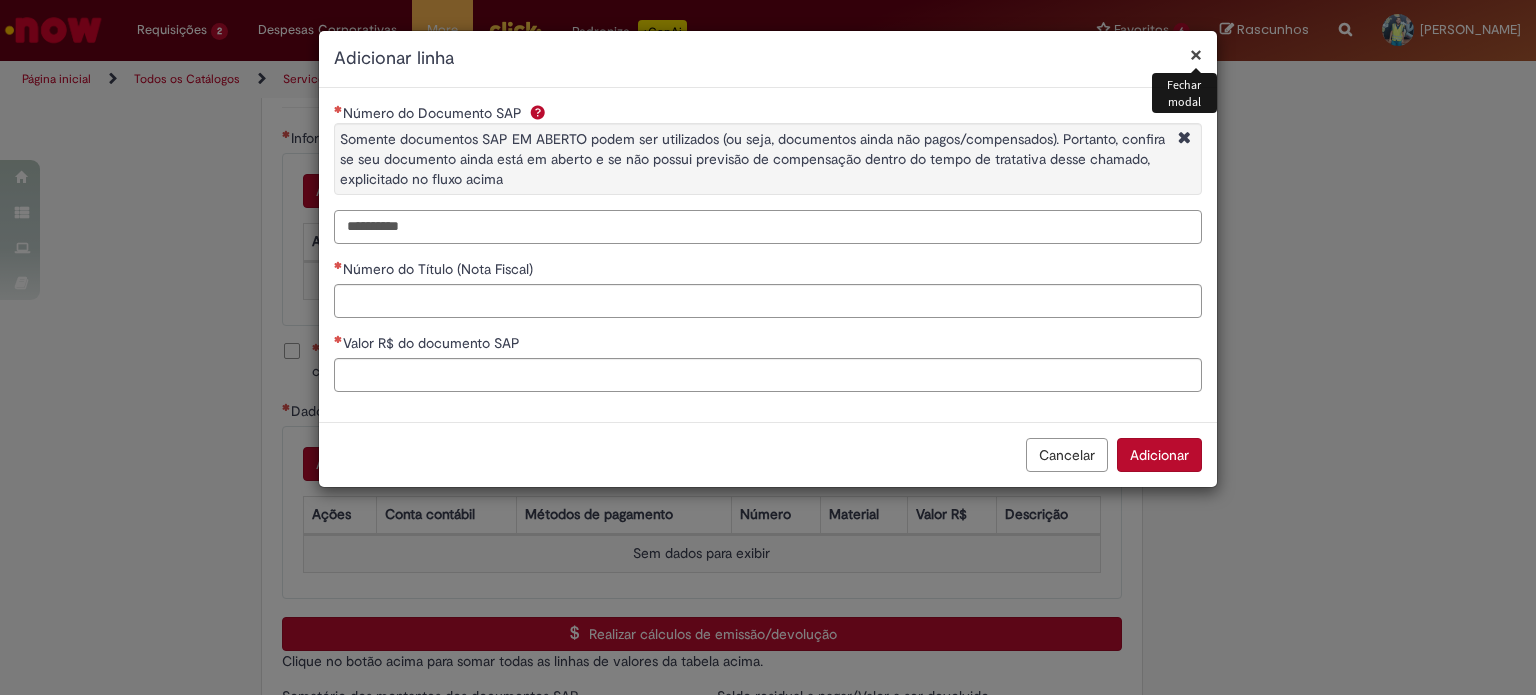 click on "**********" at bounding box center (768, 227) 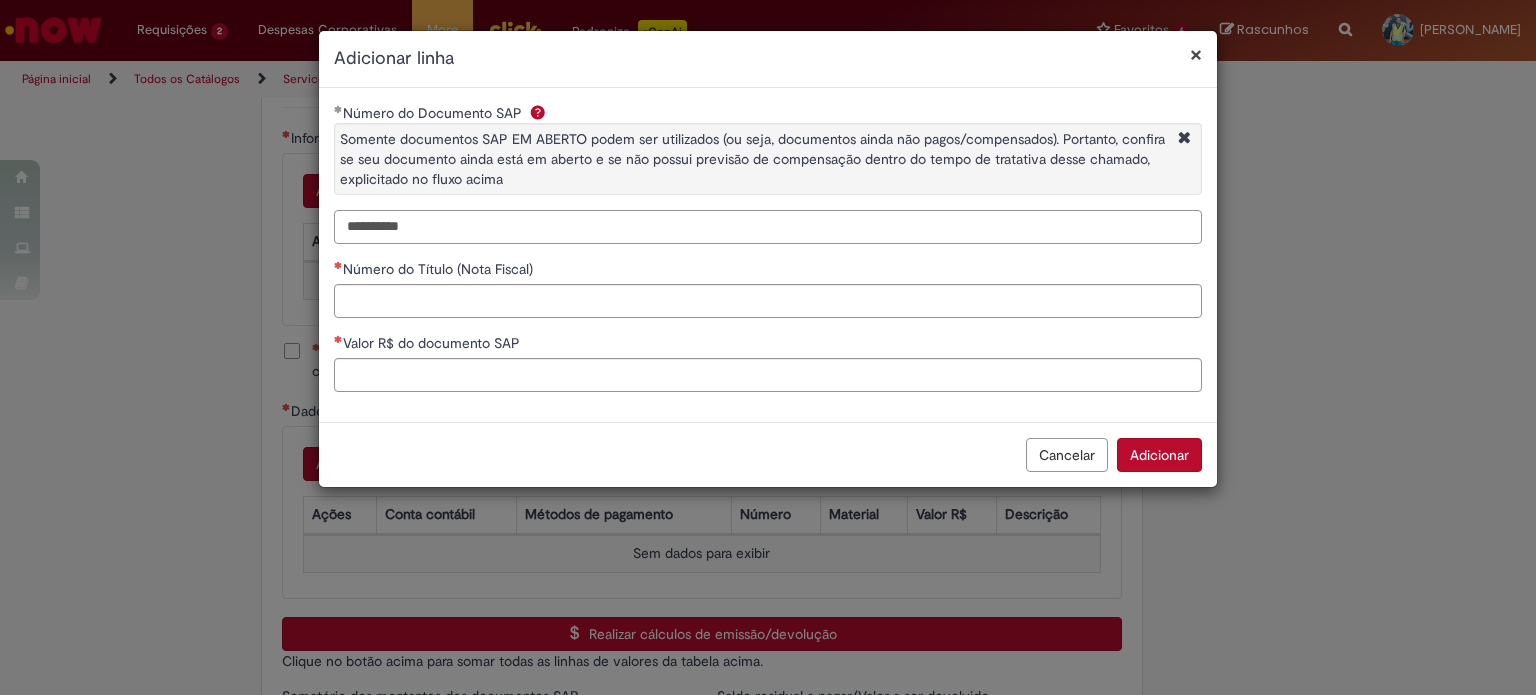 type on "**********" 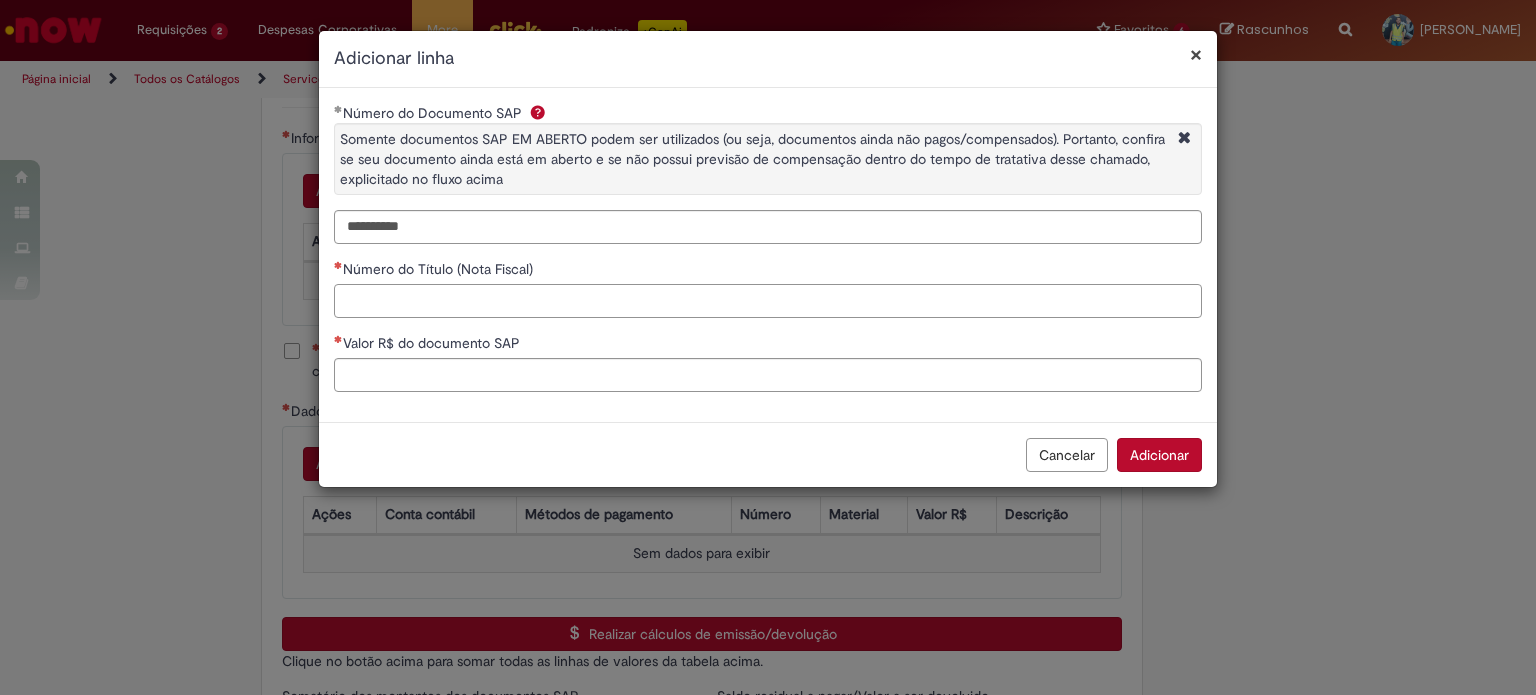 paste on "******" 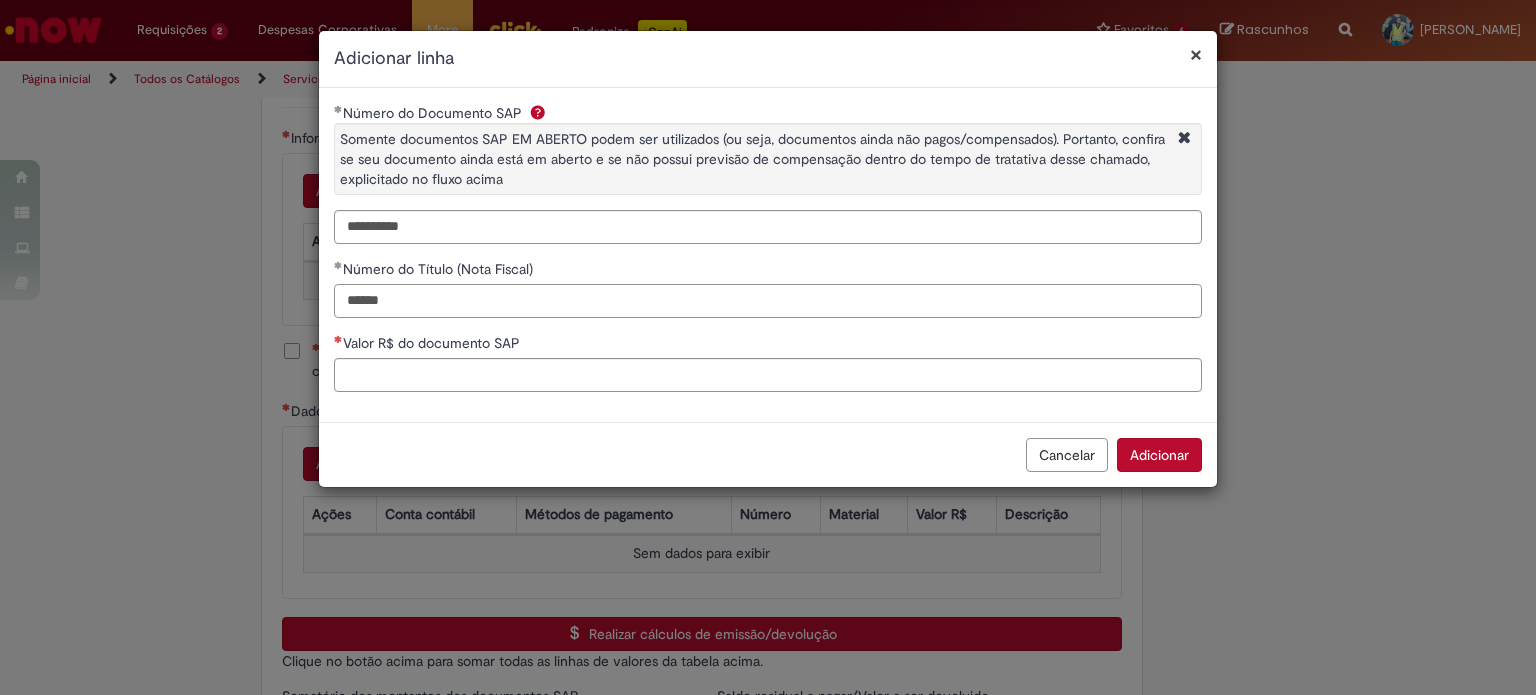 type on "******" 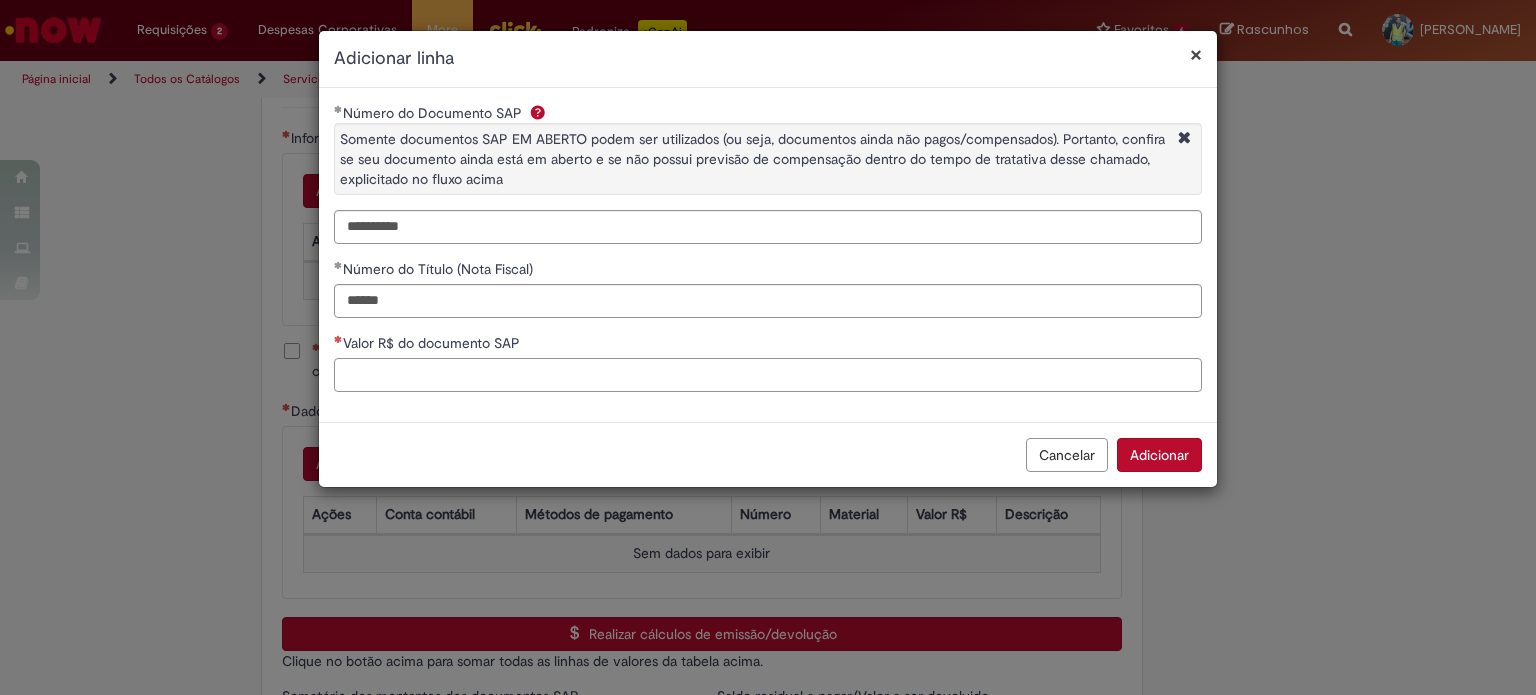 paste on "*********" 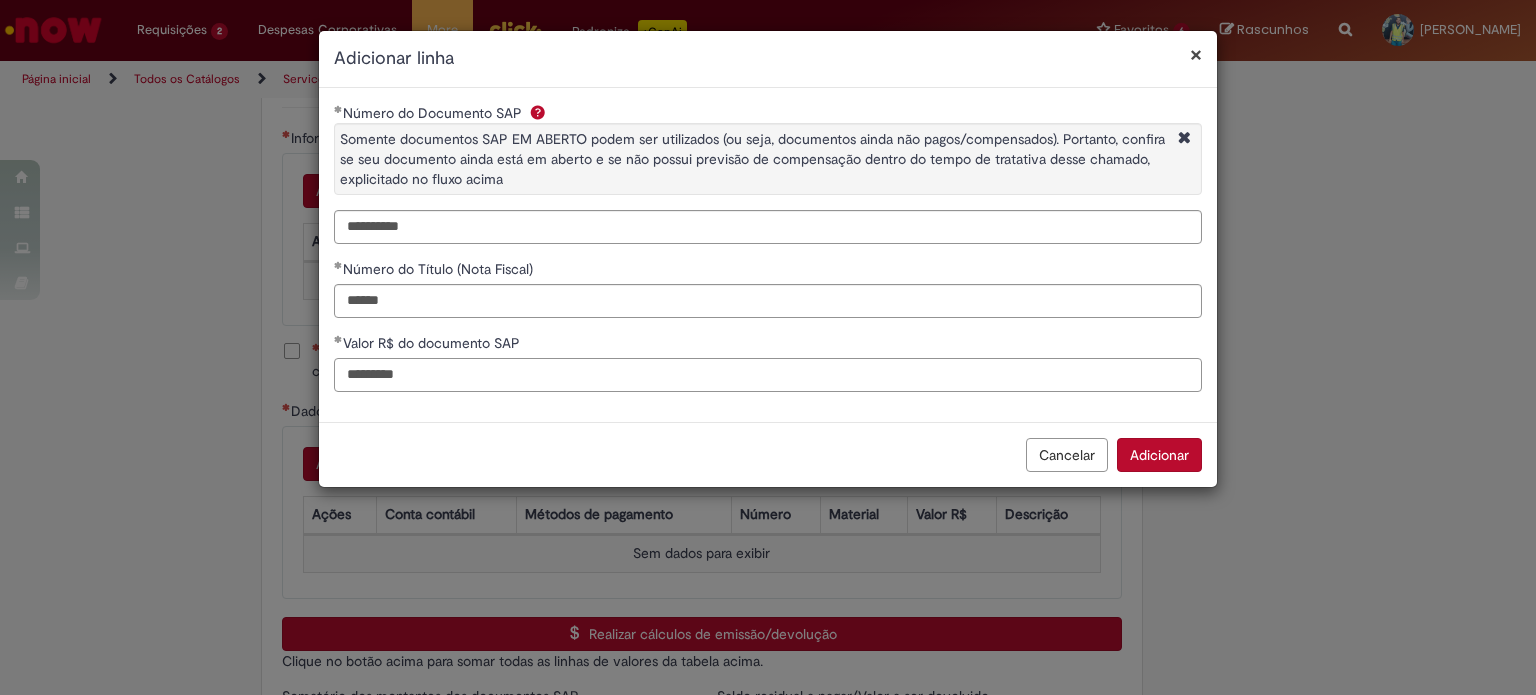 type on "*********" 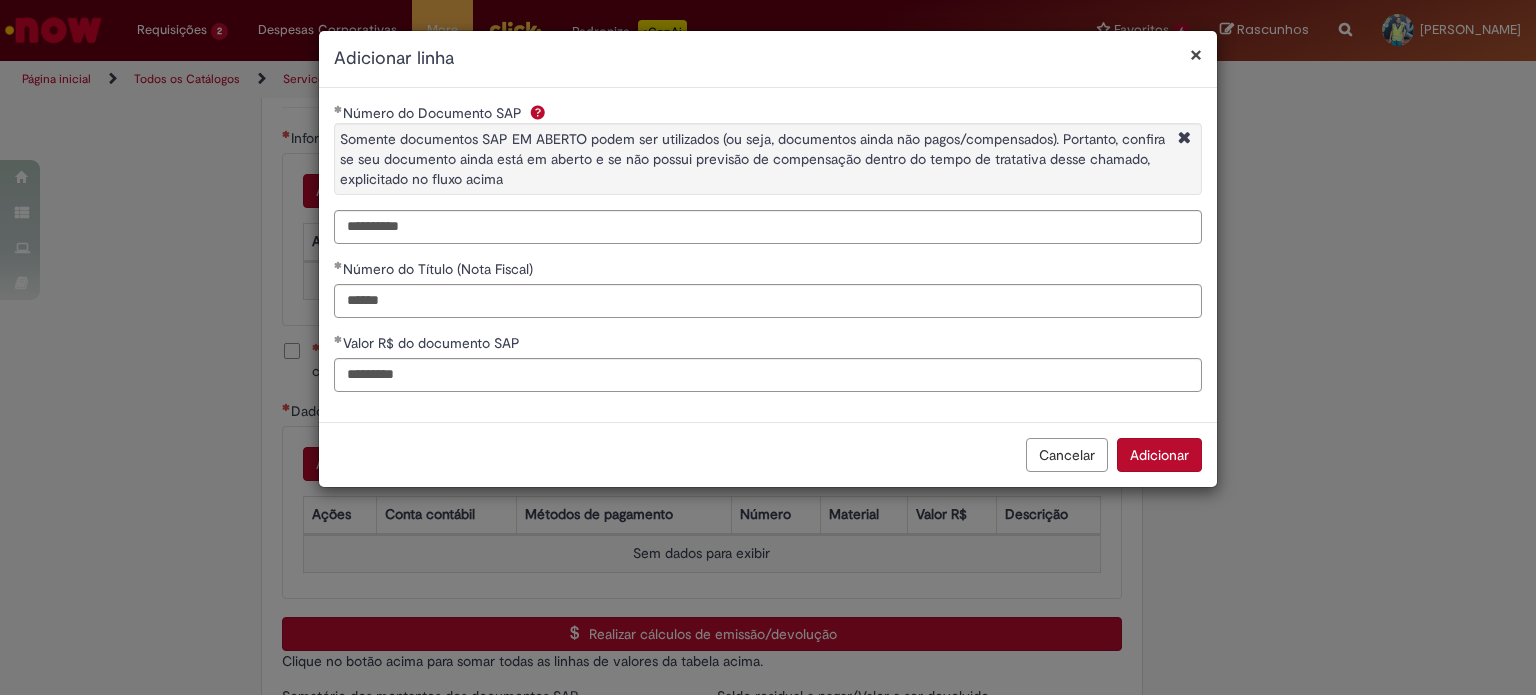 type 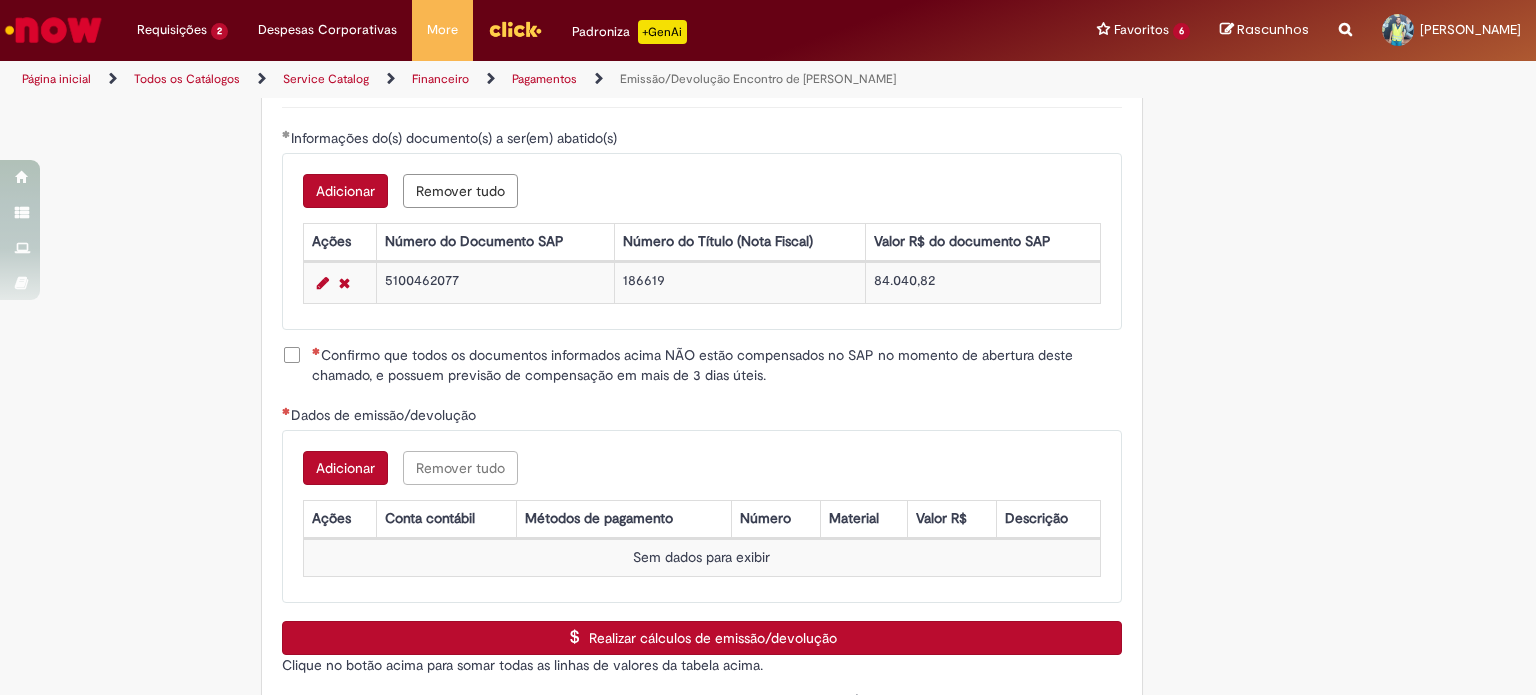 click on "Confirmo que todos os documentos informados acima NÃO estão compensados no SAP no momento de abertura deste chamado, e possuem previsão de compensação em mais de 3 dias úteis." at bounding box center [717, 365] 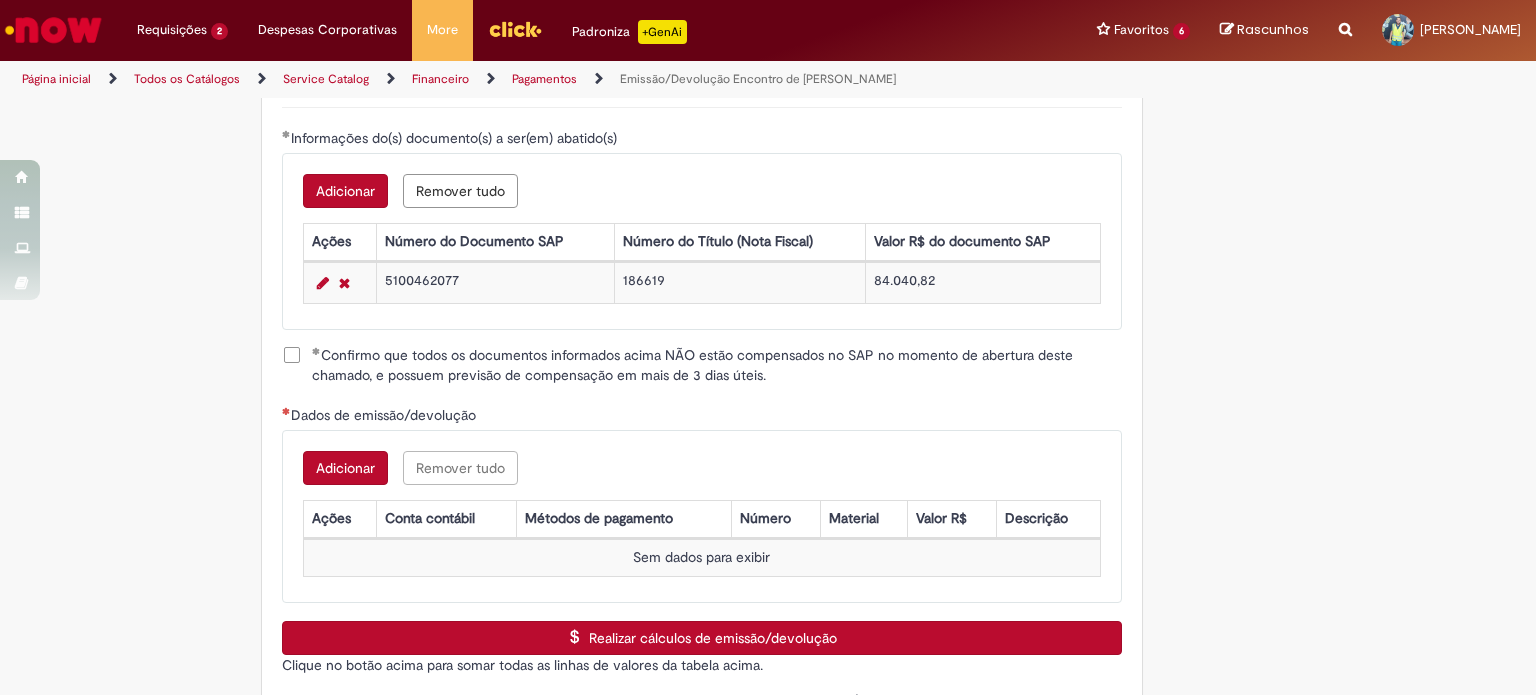 click on "Adicionar" at bounding box center [345, 468] 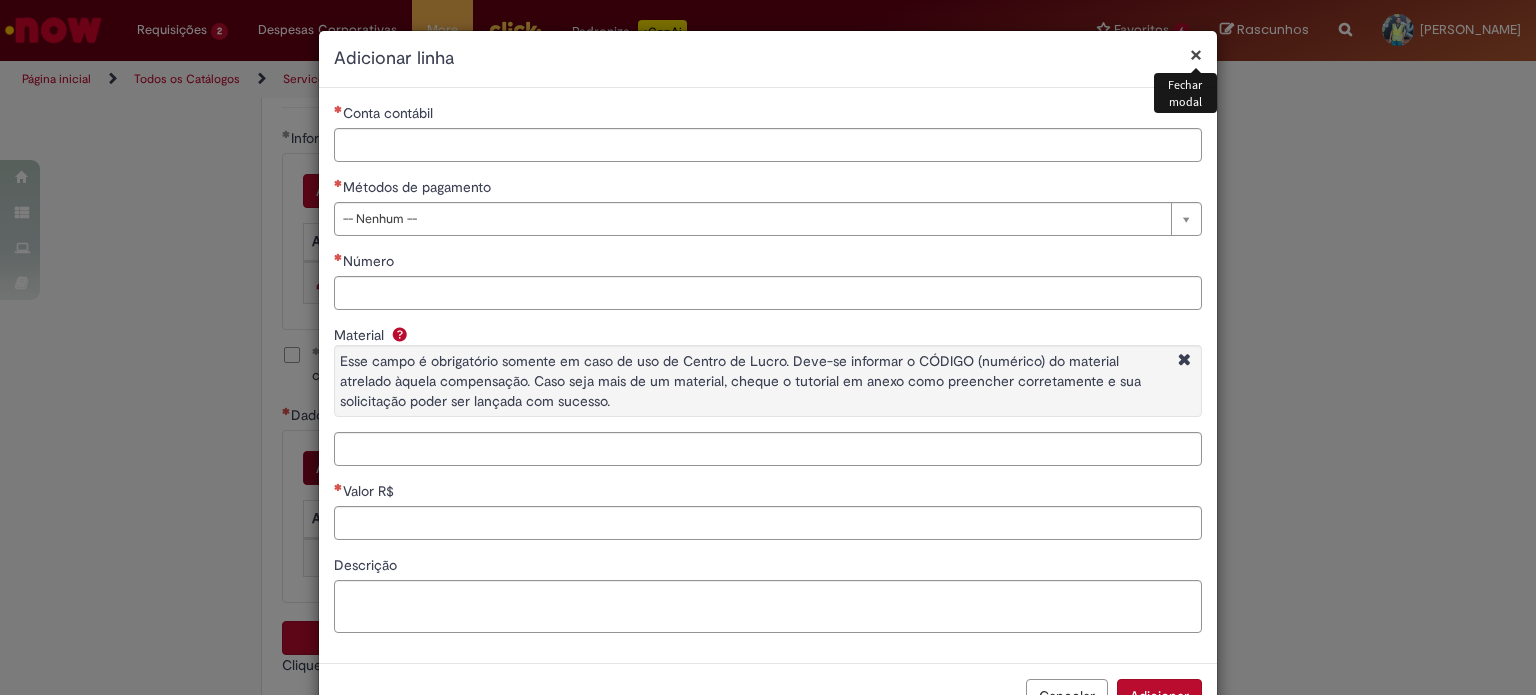 type 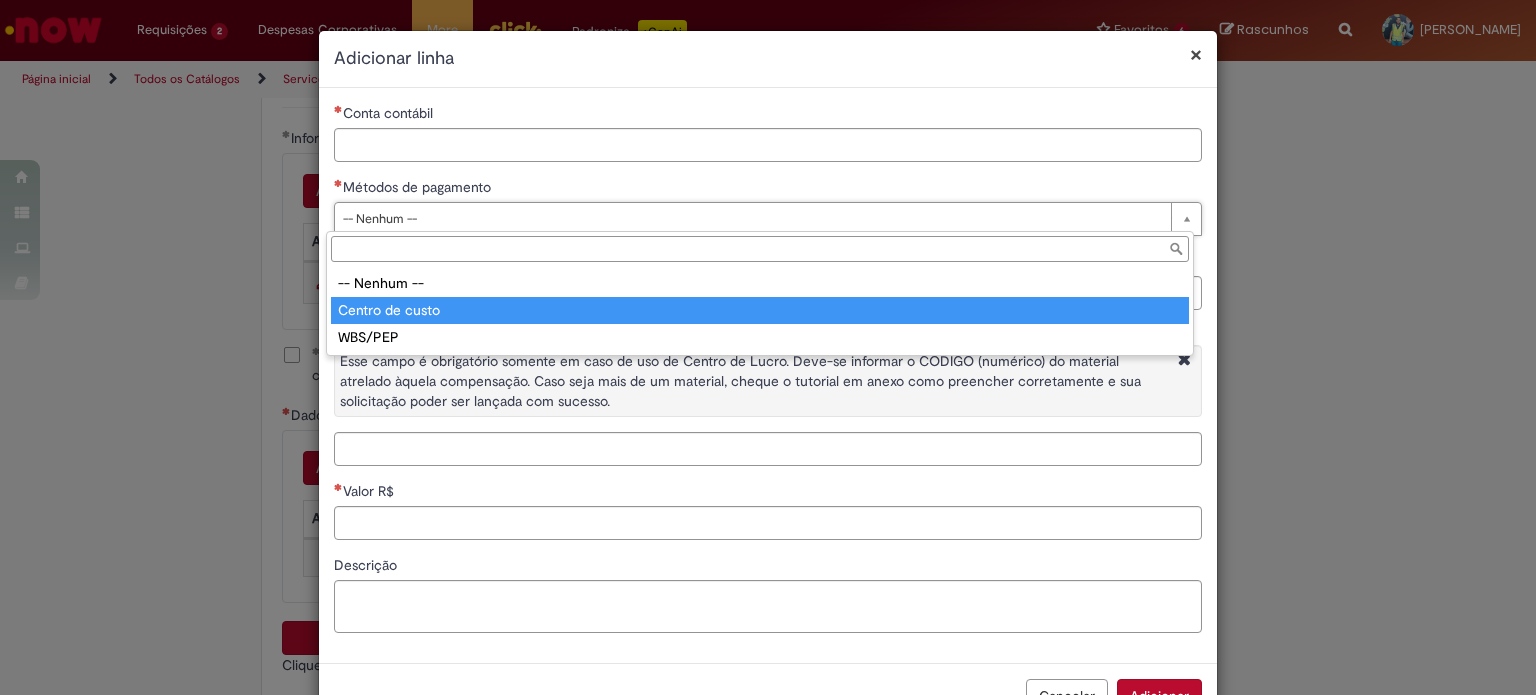 type on "**********" 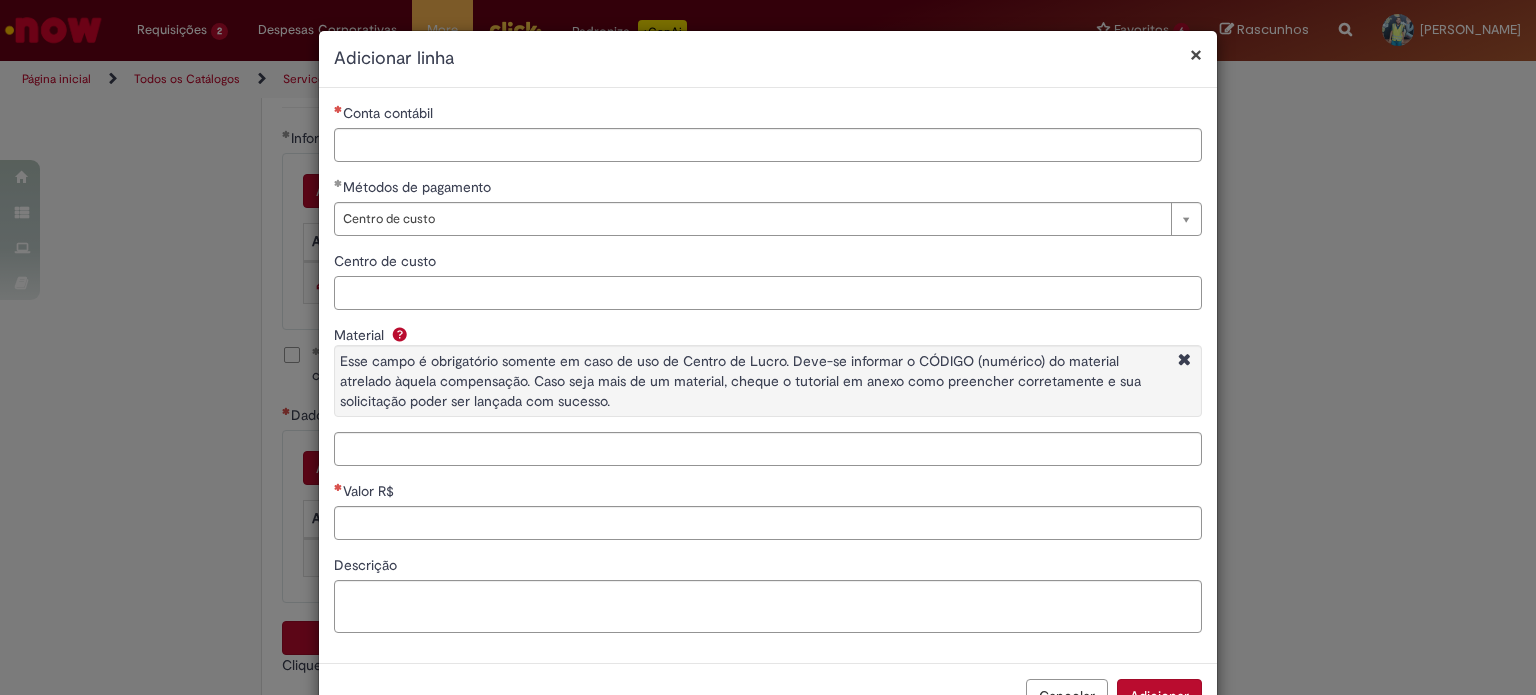 paste on "**********" 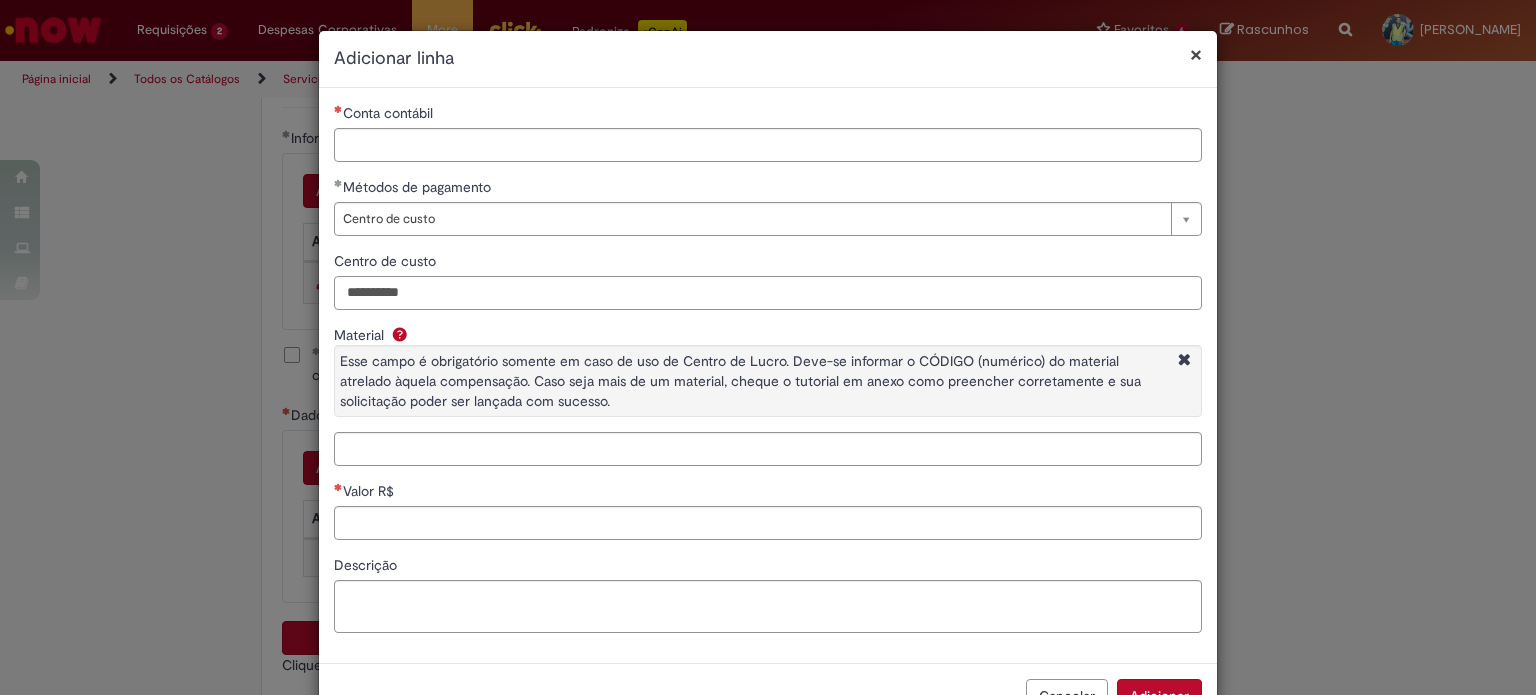 click on "**********" at bounding box center (768, 293) 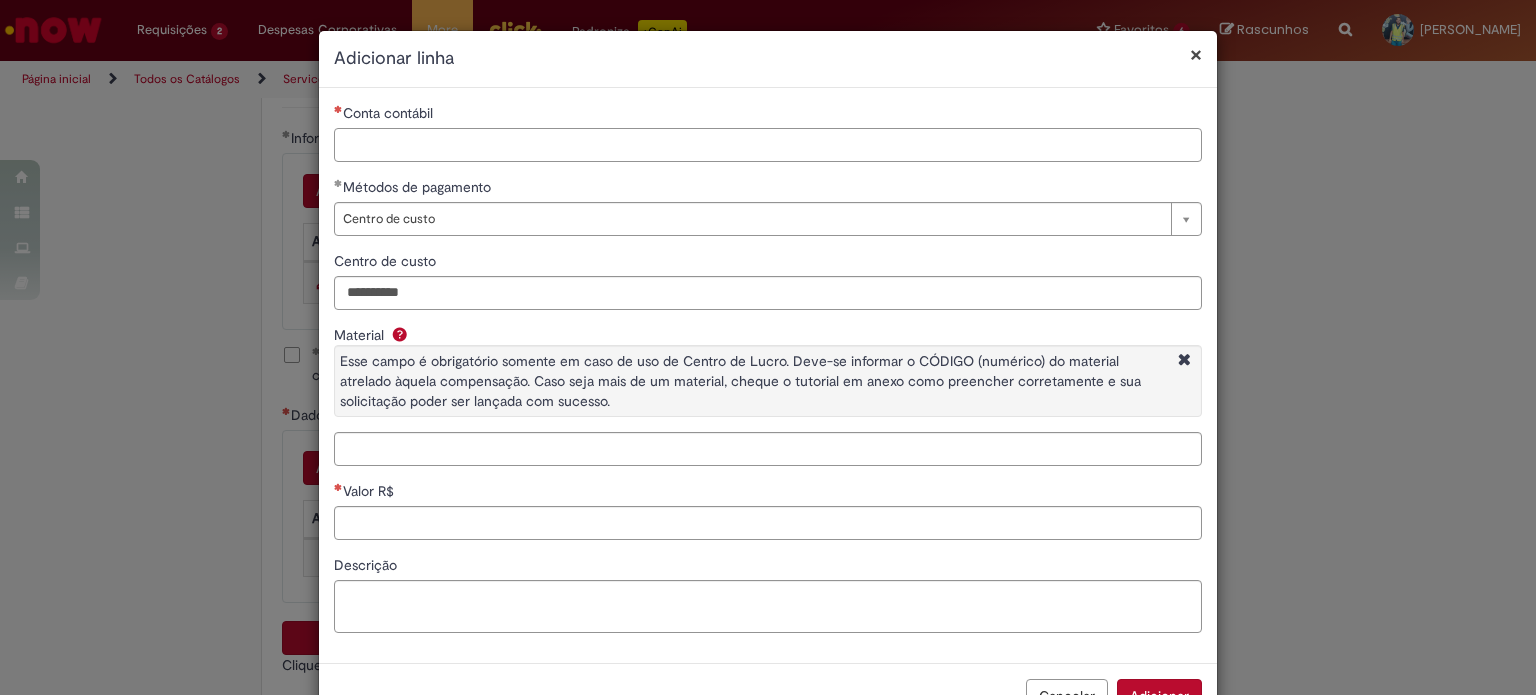 paste on "********" 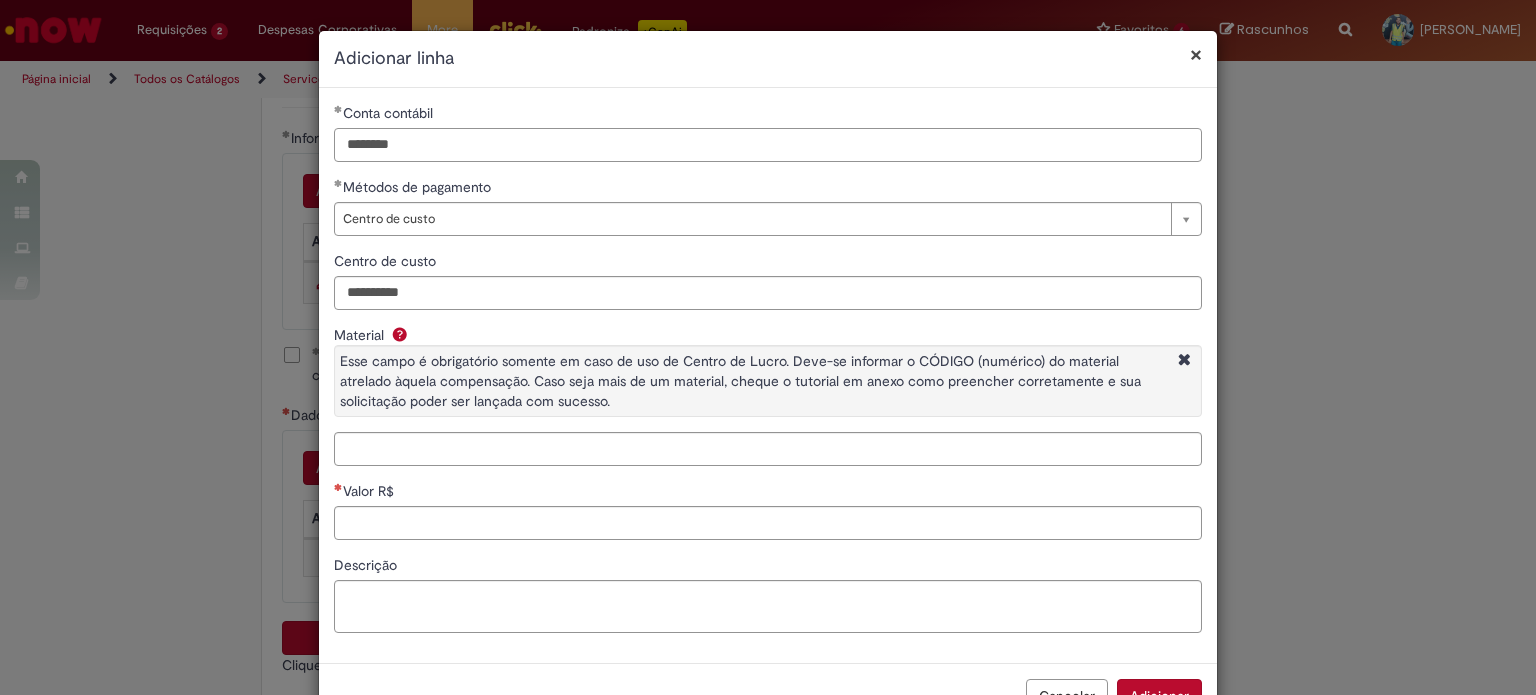 type on "********" 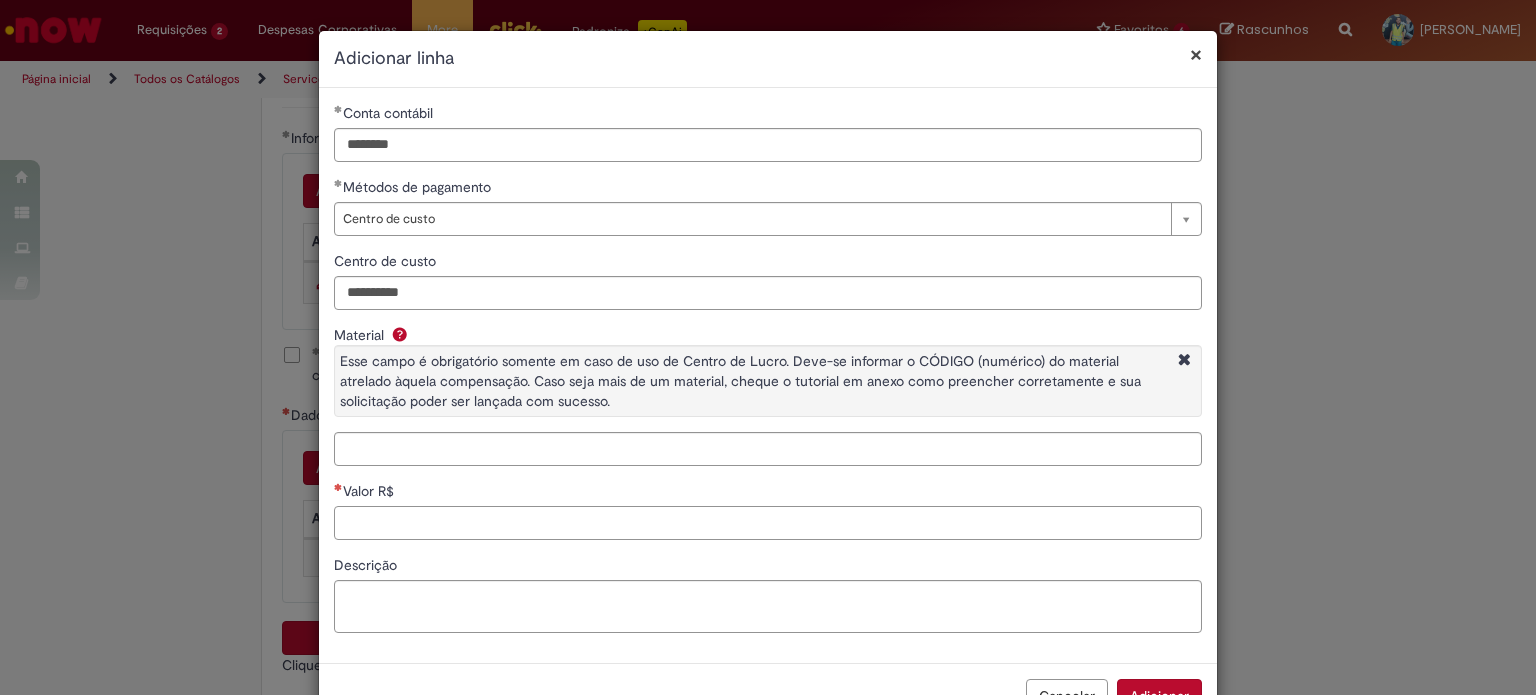 paste on "*********" 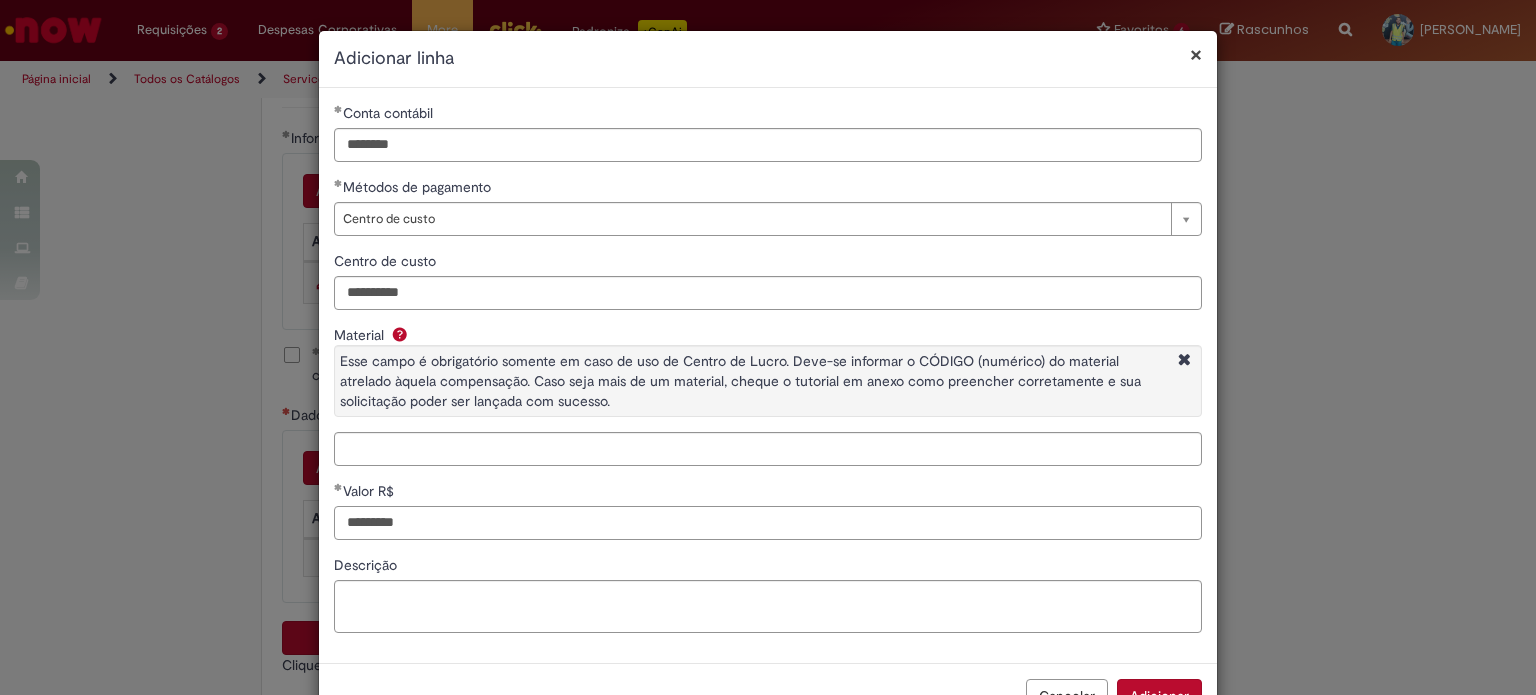 type on "*********" 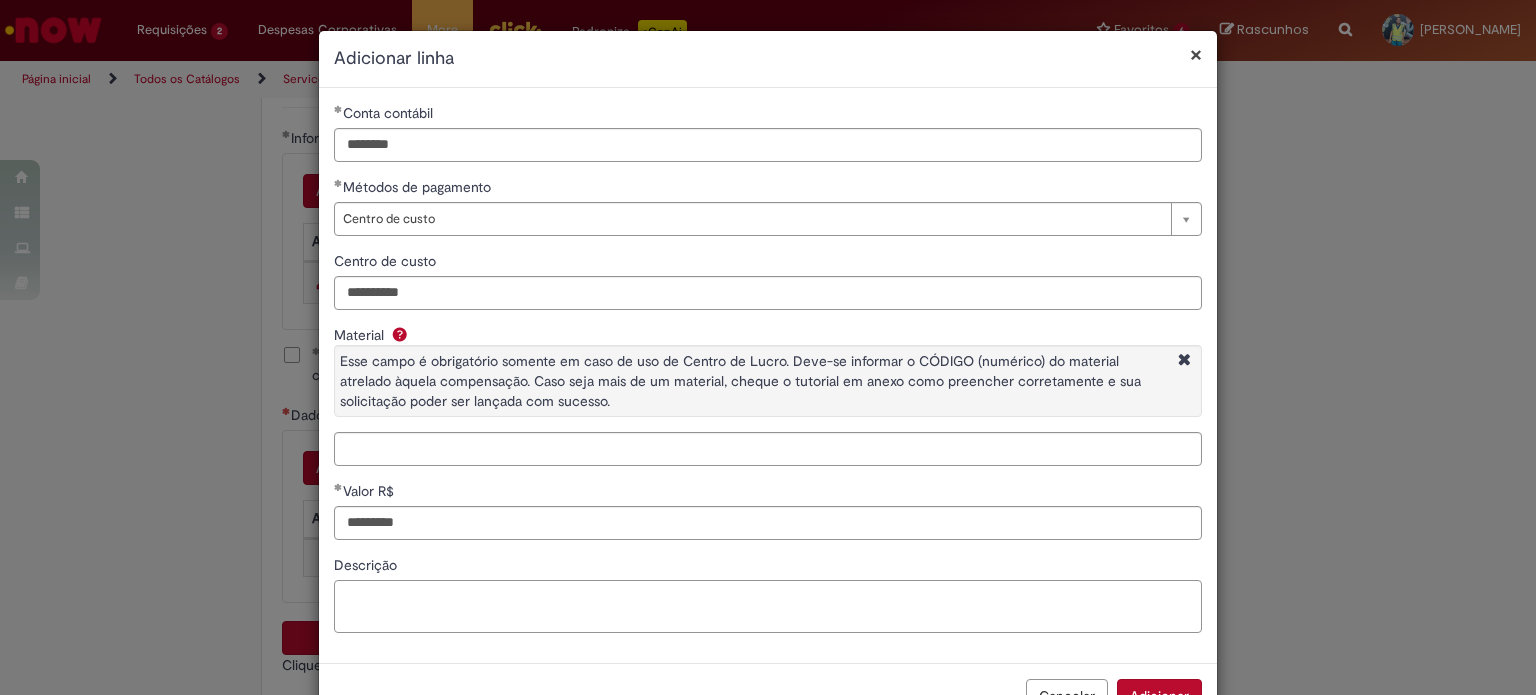 paste on "**********" 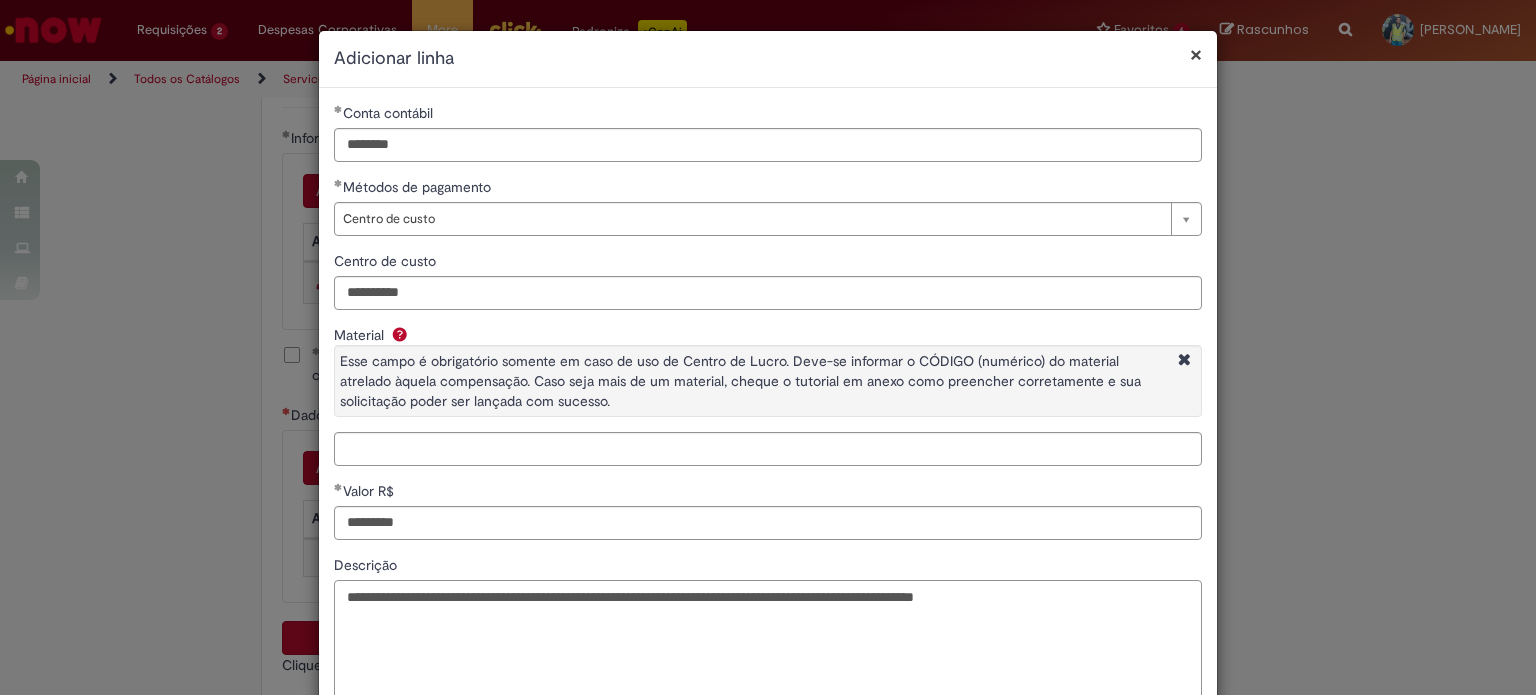 scroll, scrollTop: 30, scrollLeft: 0, axis: vertical 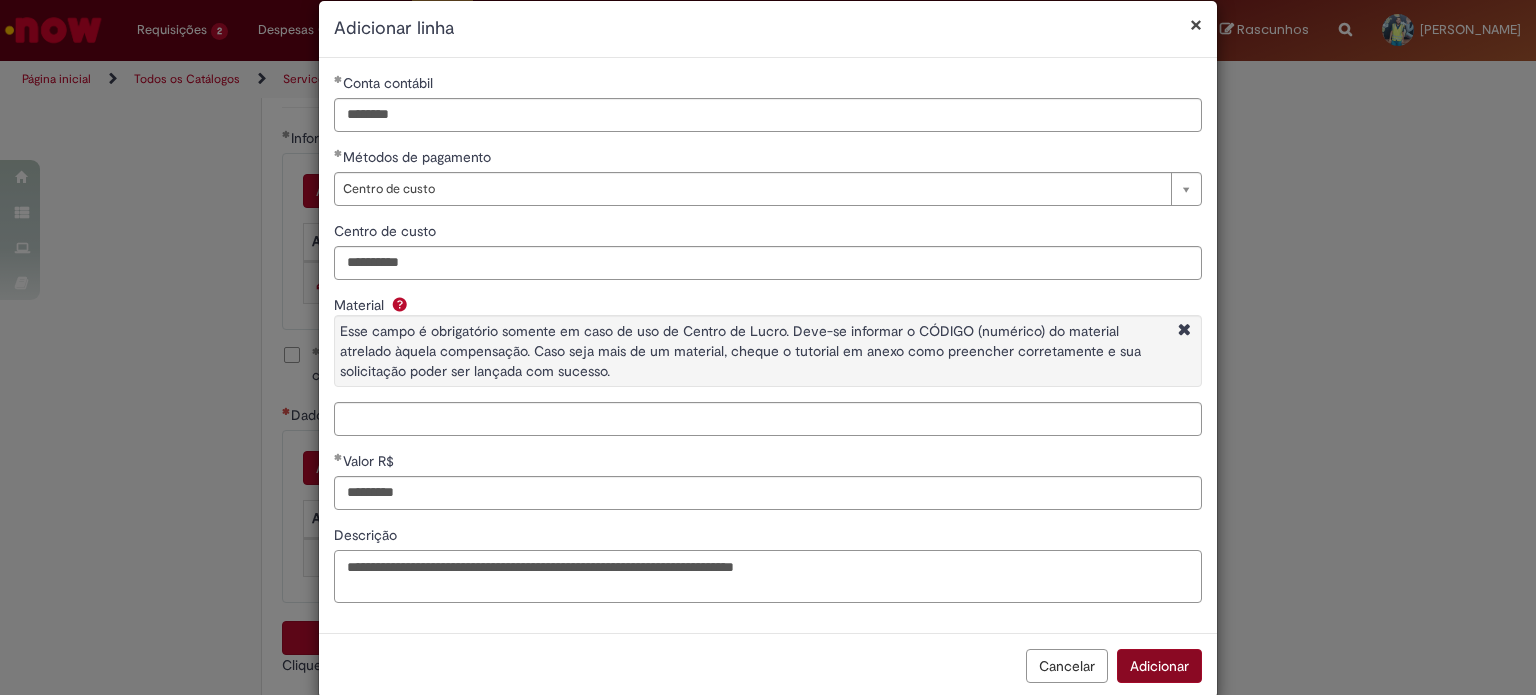 type on "**********" 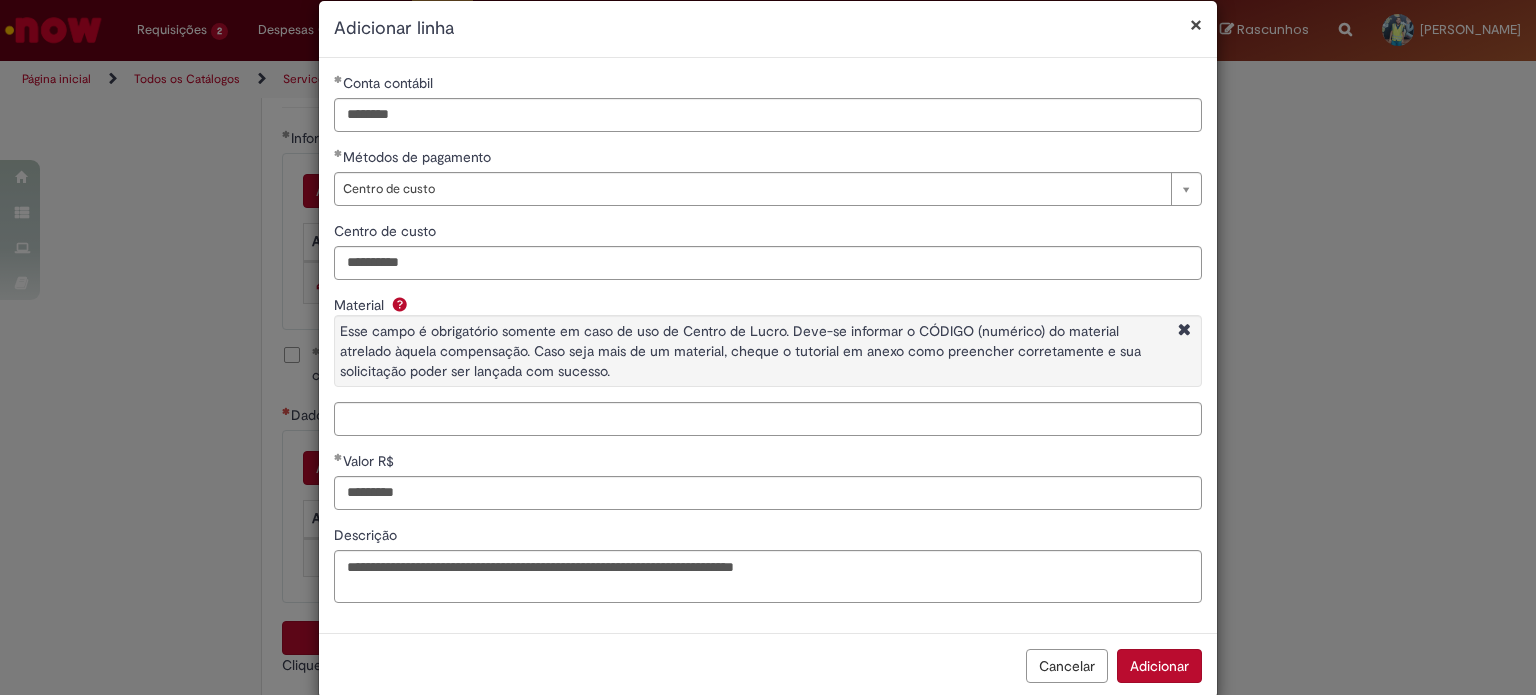 click on "Adicionar" at bounding box center [1159, 666] 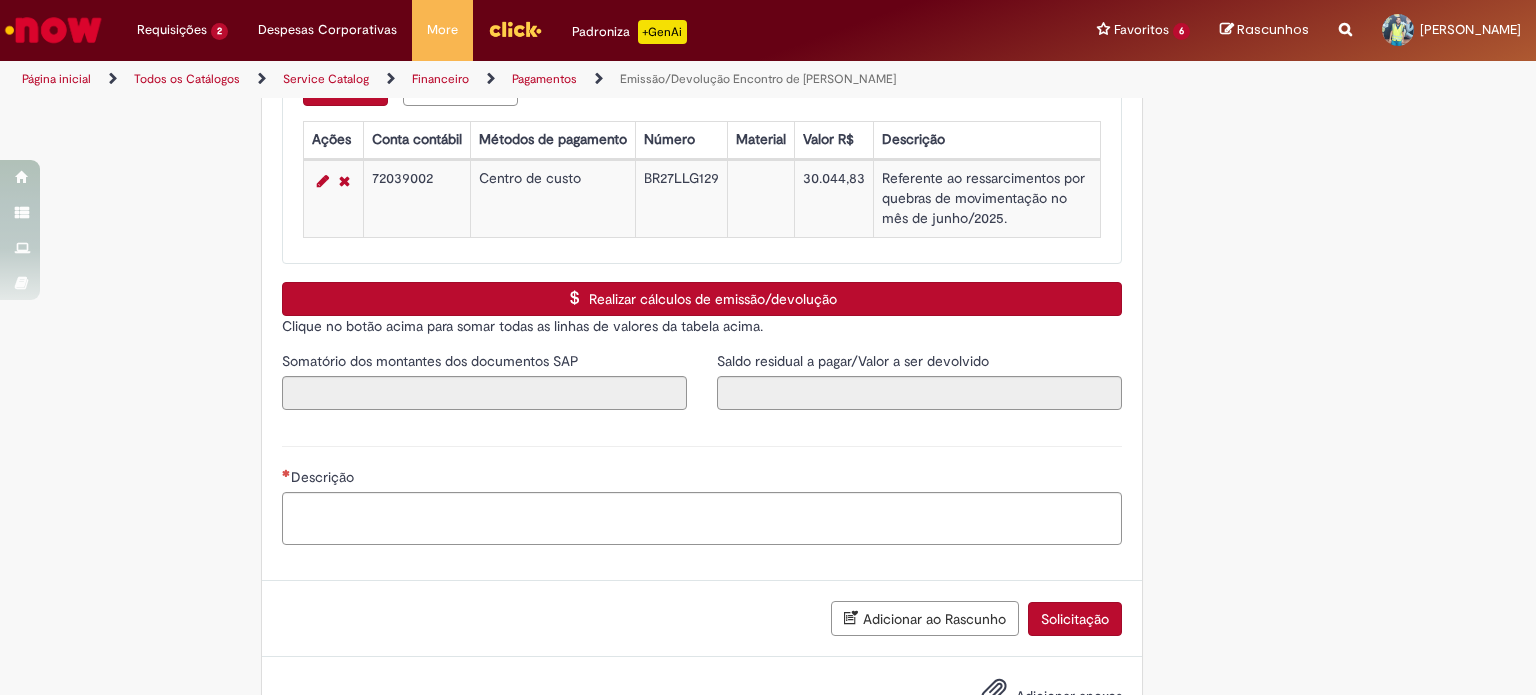 scroll, scrollTop: 2972, scrollLeft: 0, axis: vertical 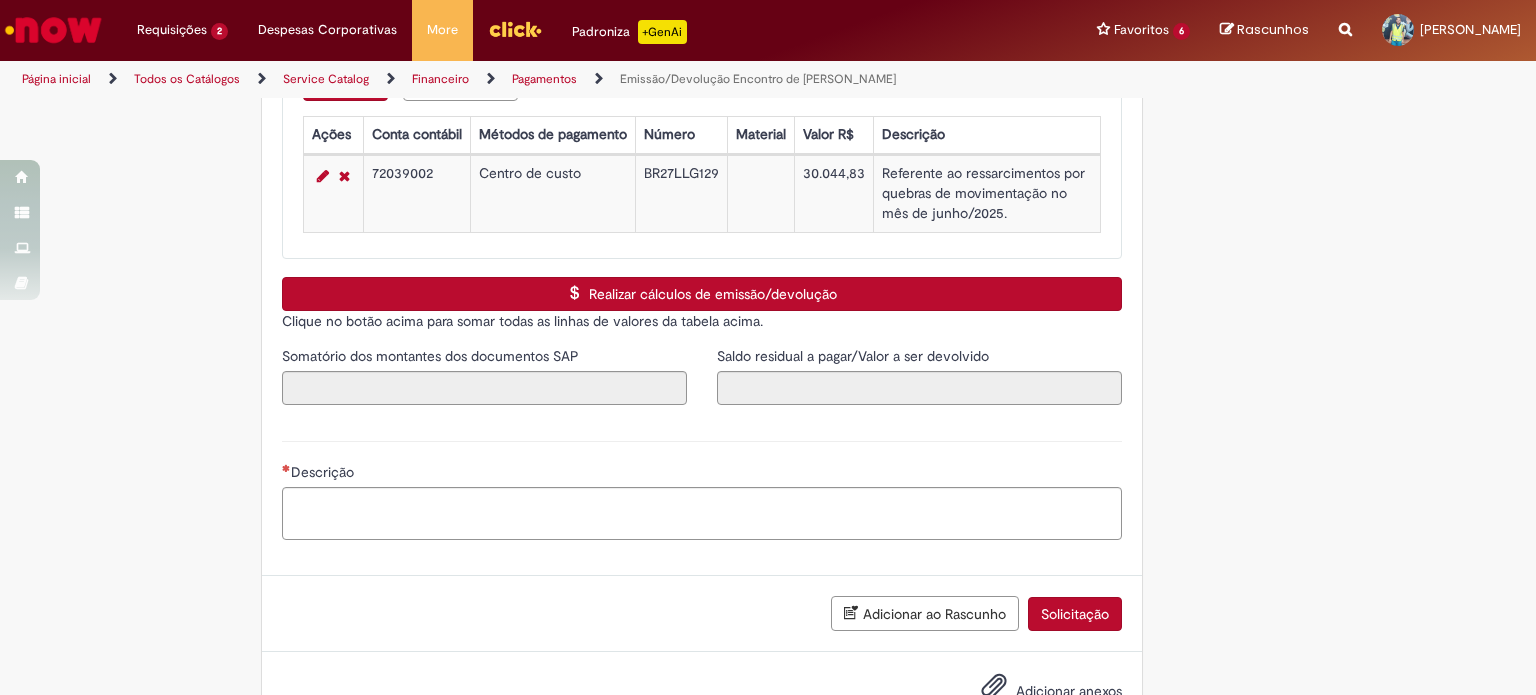 click on "Realizar cálculos de emissão/devolução" at bounding box center [702, 294] 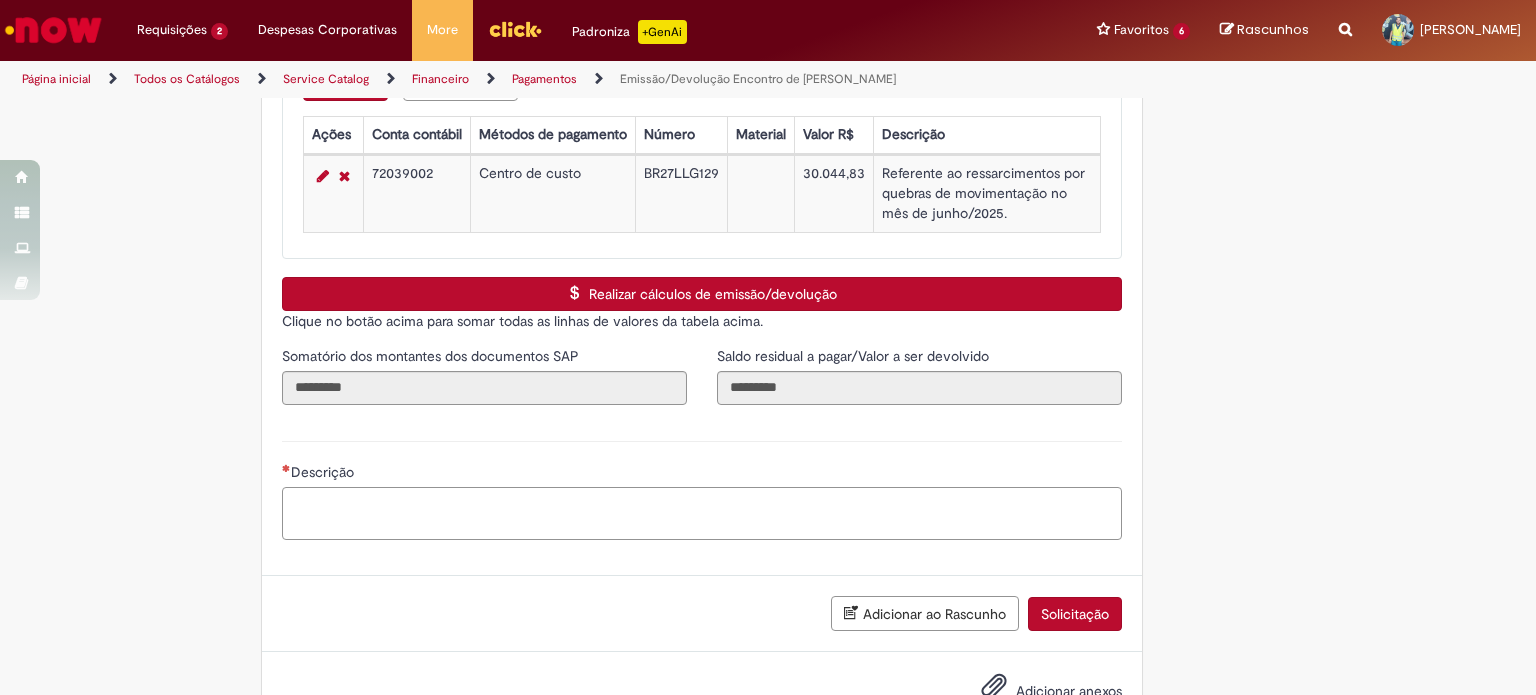 click on "Descrição" at bounding box center [702, 513] 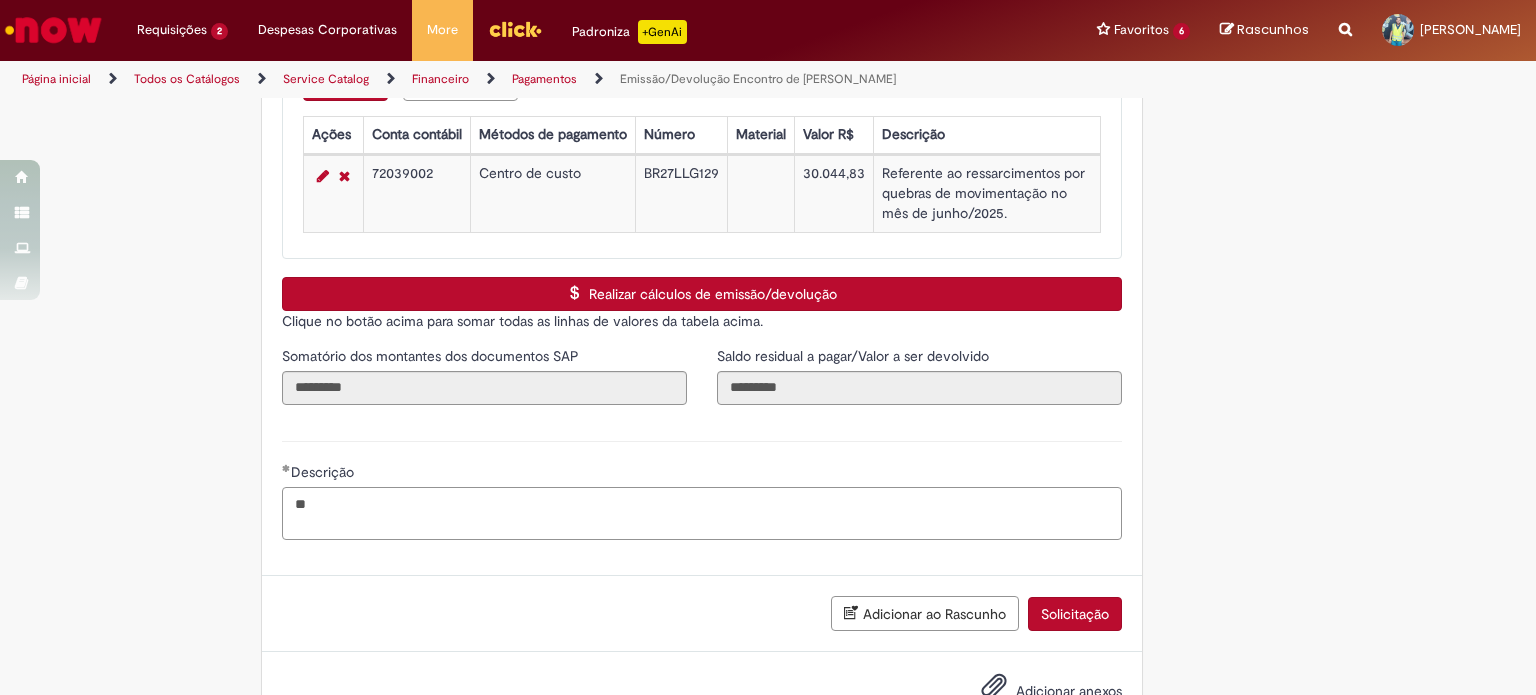 type on "*" 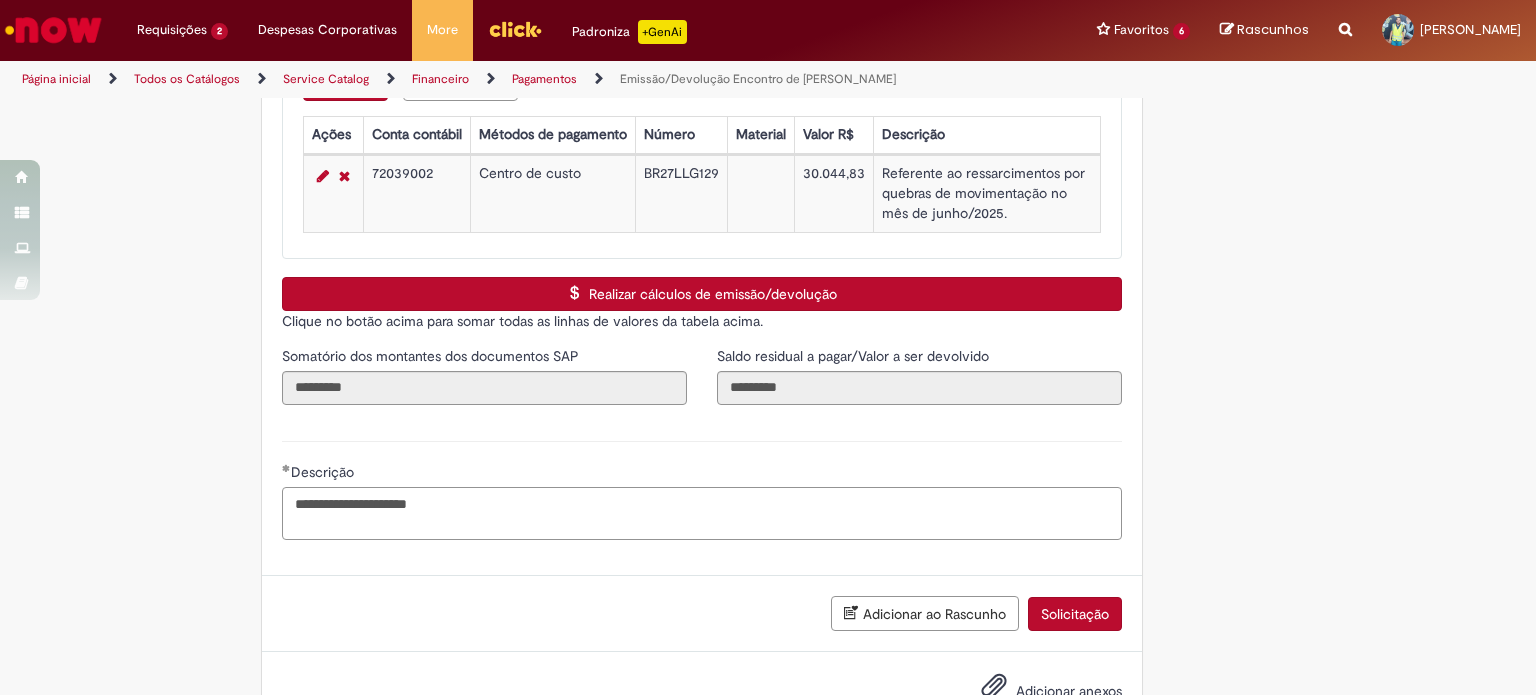 type on "**********" 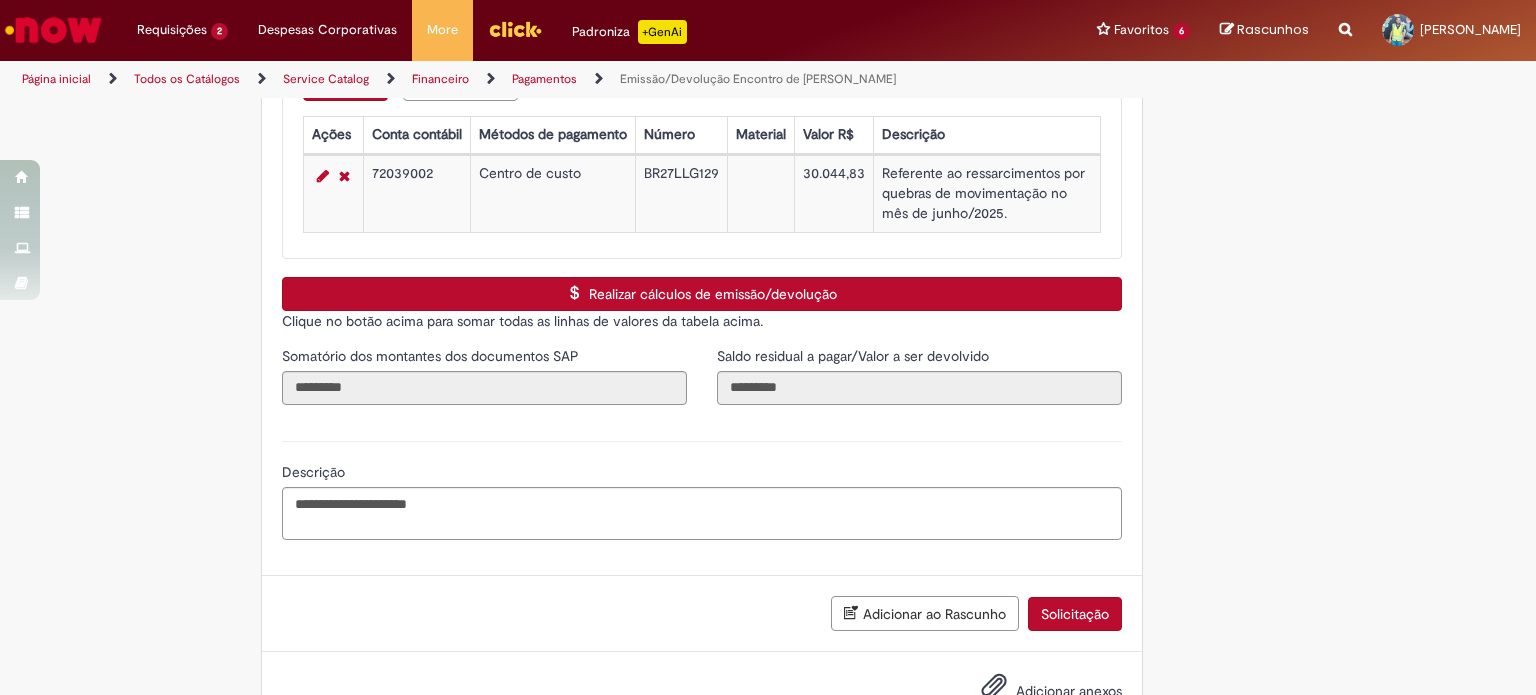 click at bounding box center (994, 686) 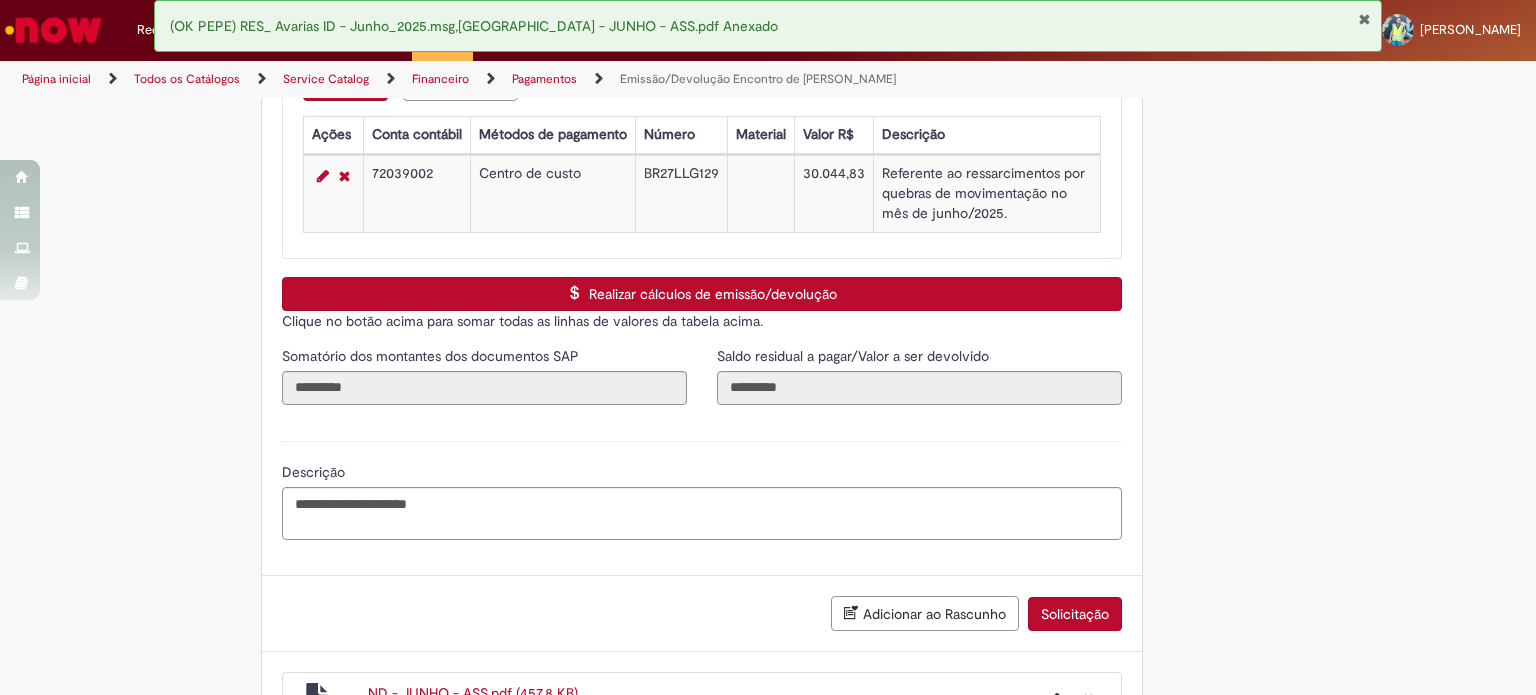 scroll, scrollTop: 3160, scrollLeft: 0, axis: vertical 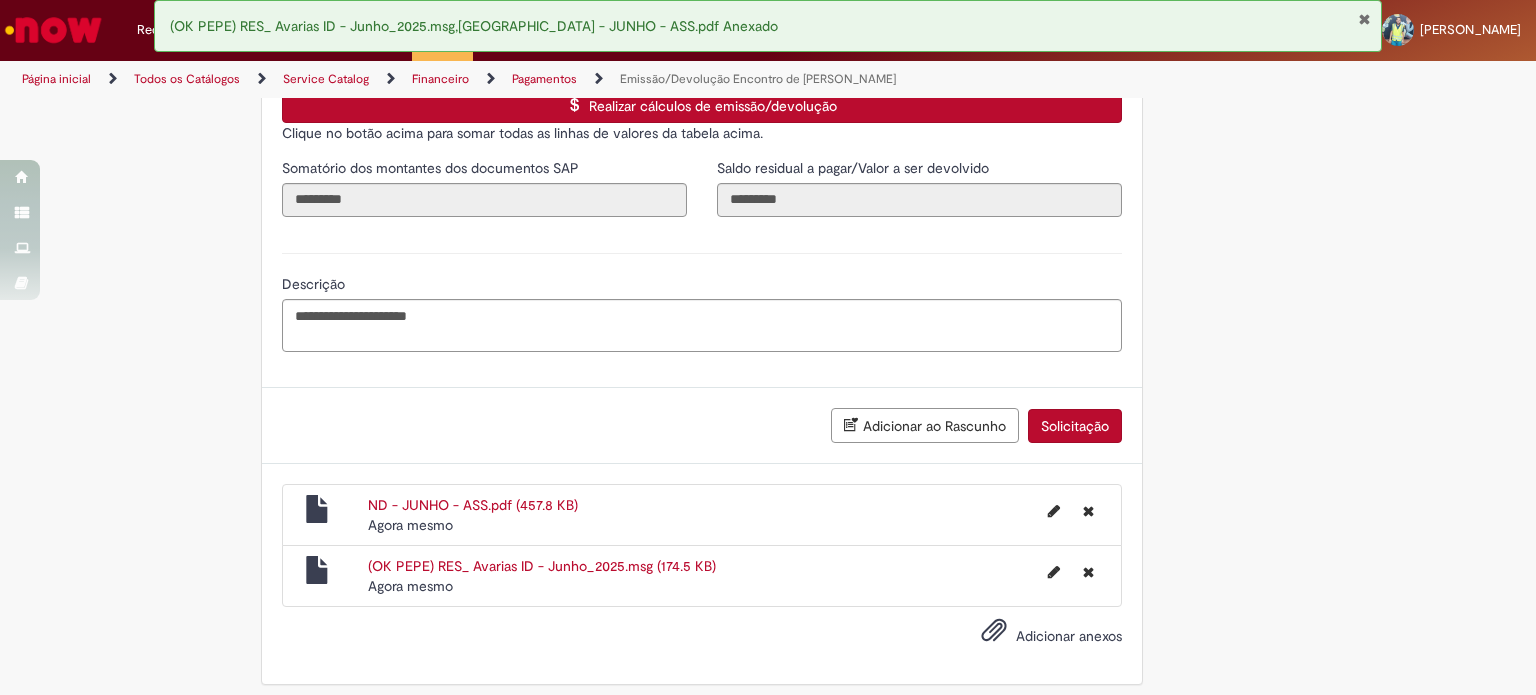 click on "Solicitação" at bounding box center [1075, 426] 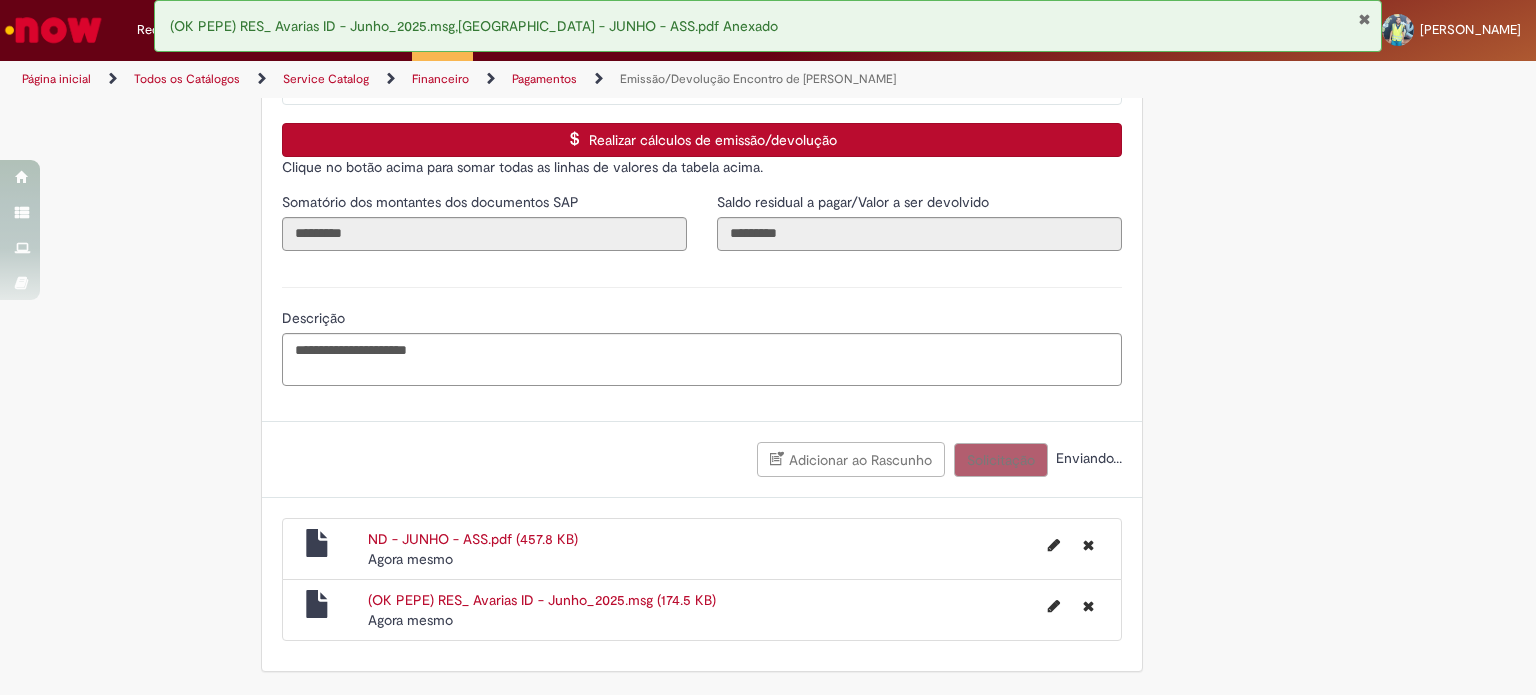 scroll, scrollTop: 1229, scrollLeft: 0, axis: vertical 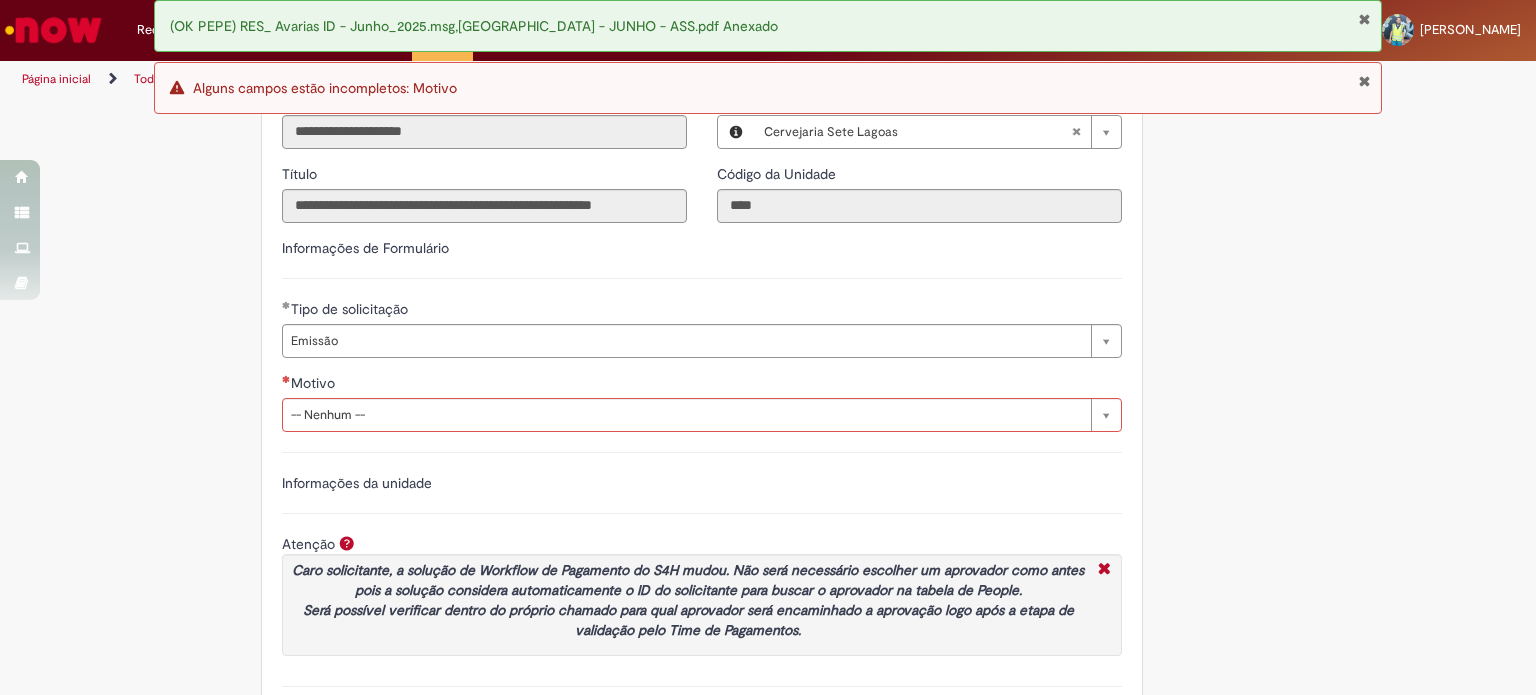 click on "Motivo" at bounding box center [702, 385] 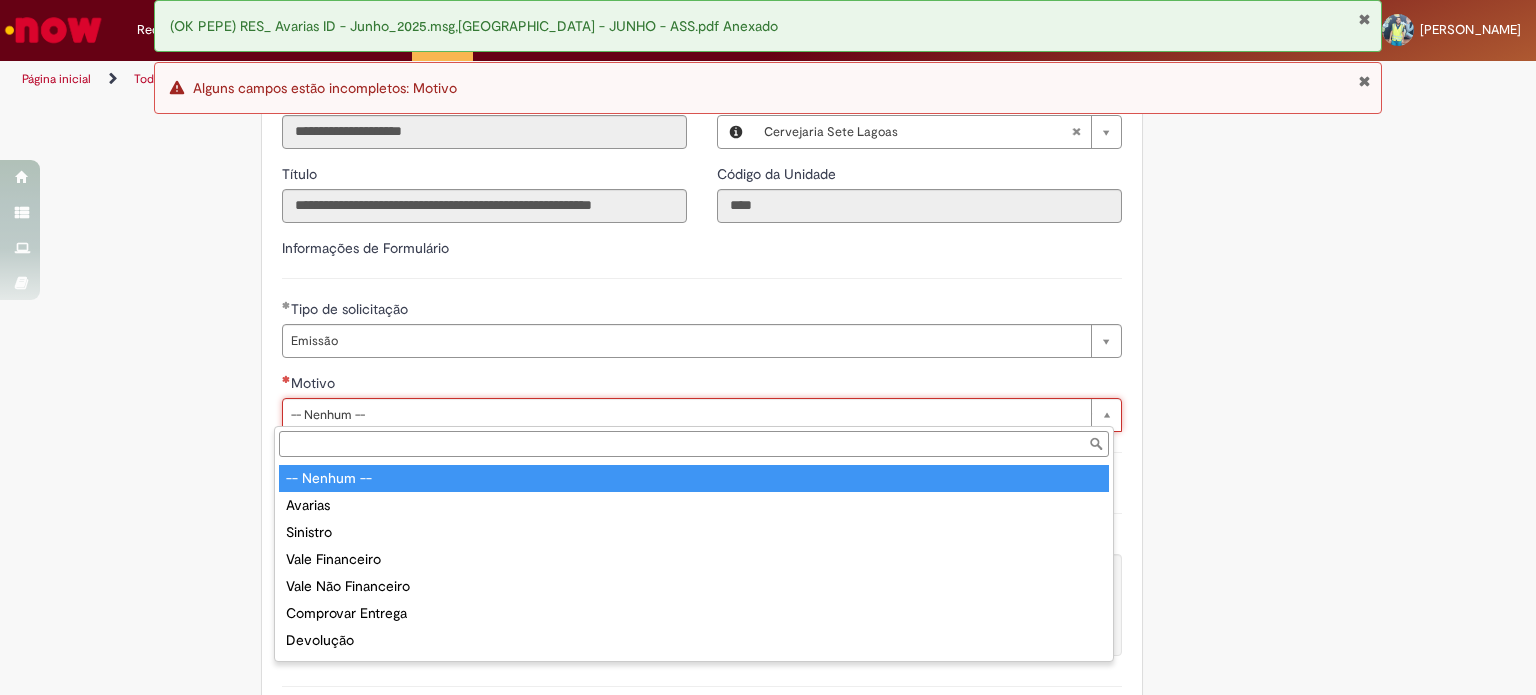 type on "*******" 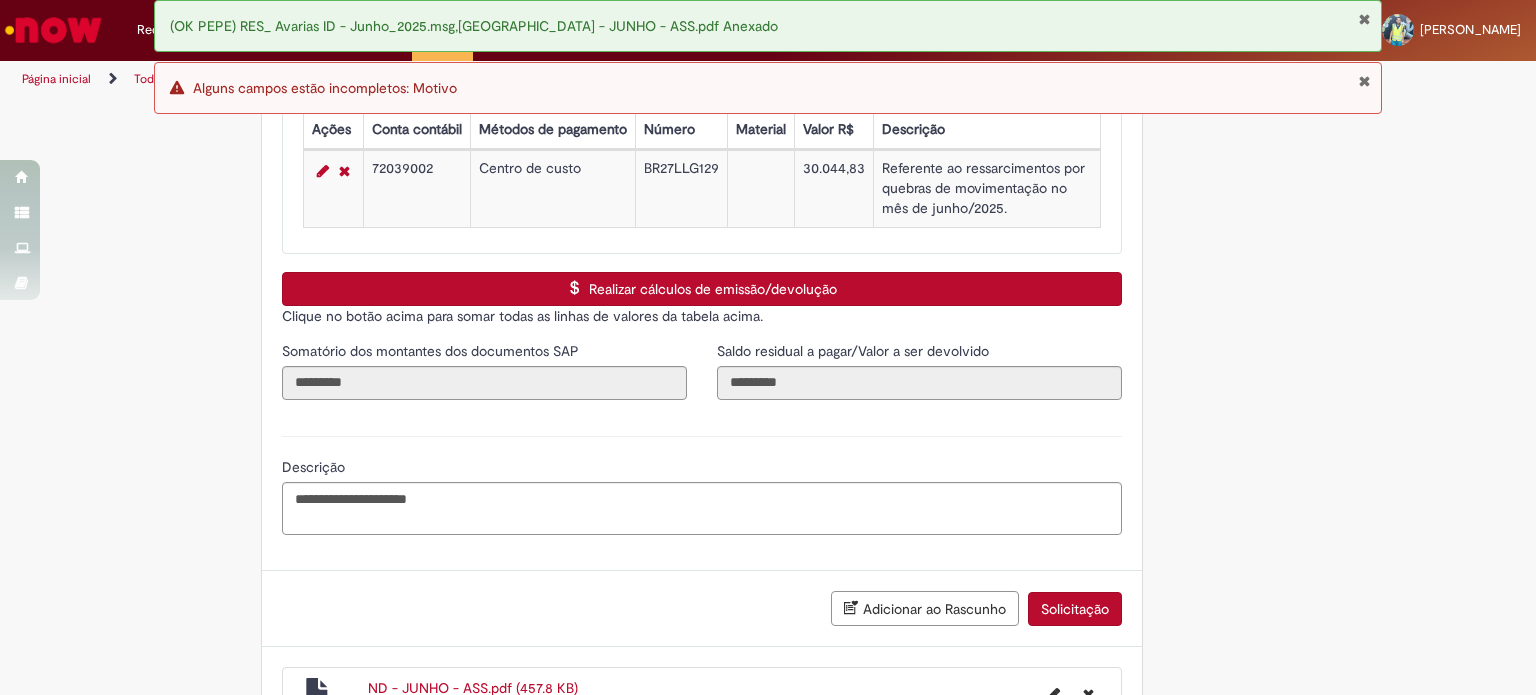 scroll, scrollTop: 3160, scrollLeft: 0, axis: vertical 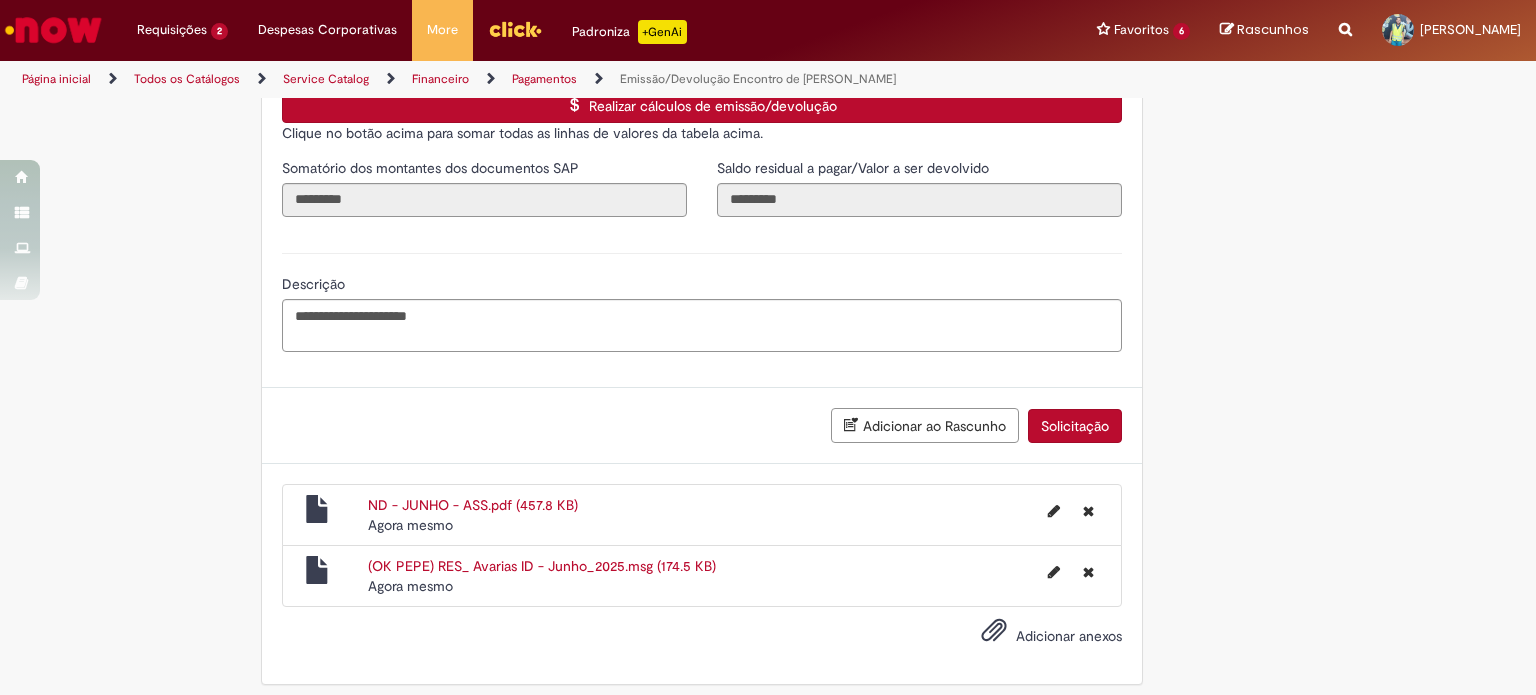 click on "Solicitação" at bounding box center (1075, 426) 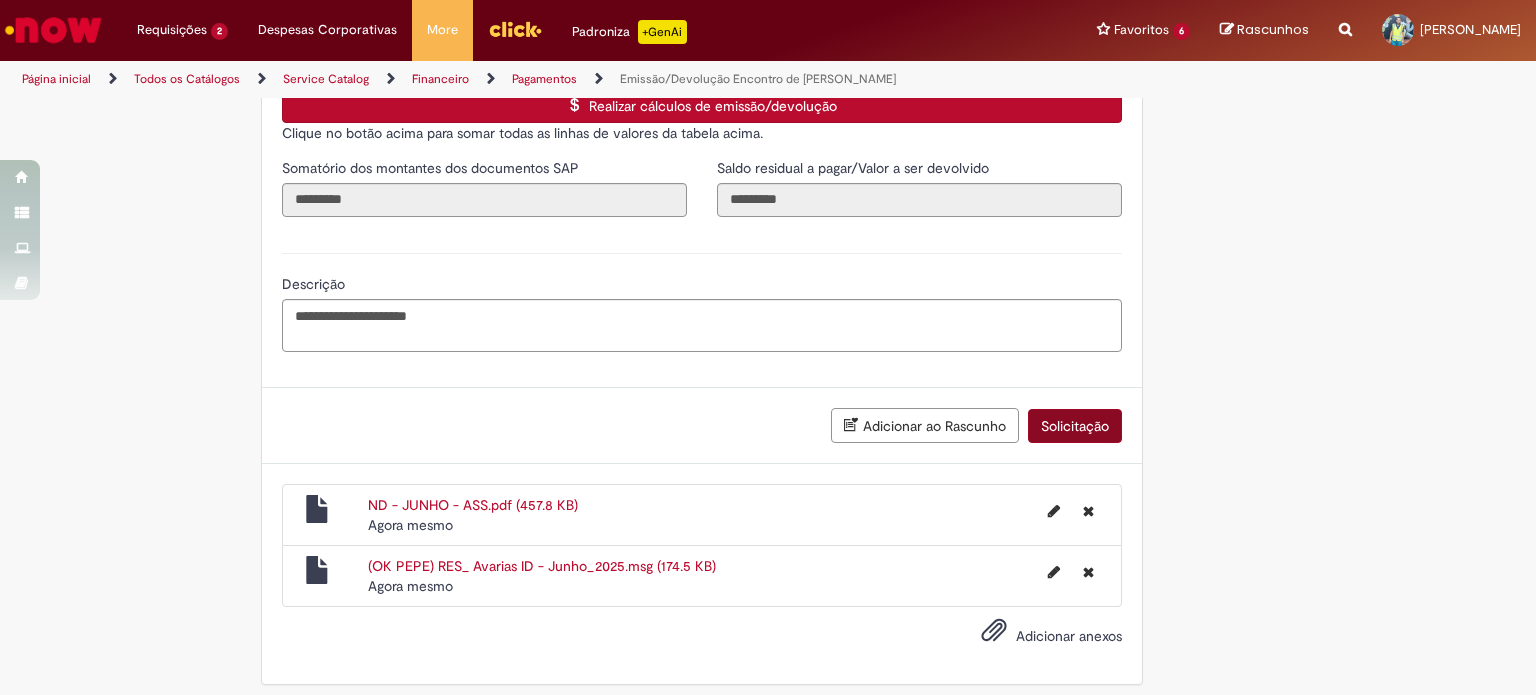 scroll, scrollTop: 3115, scrollLeft: 0, axis: vertical 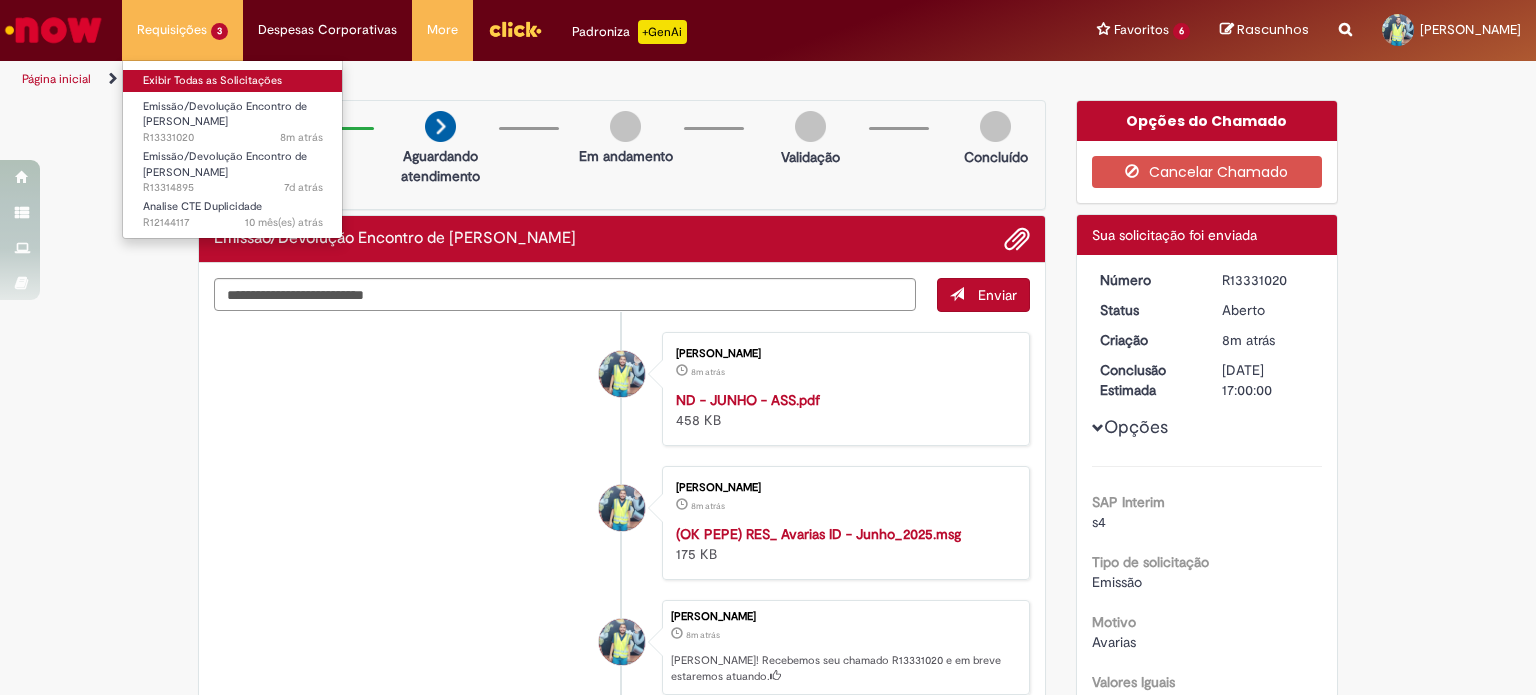 click on "Exibir Todas as Solicitações" at bounding box center [233, 81] 